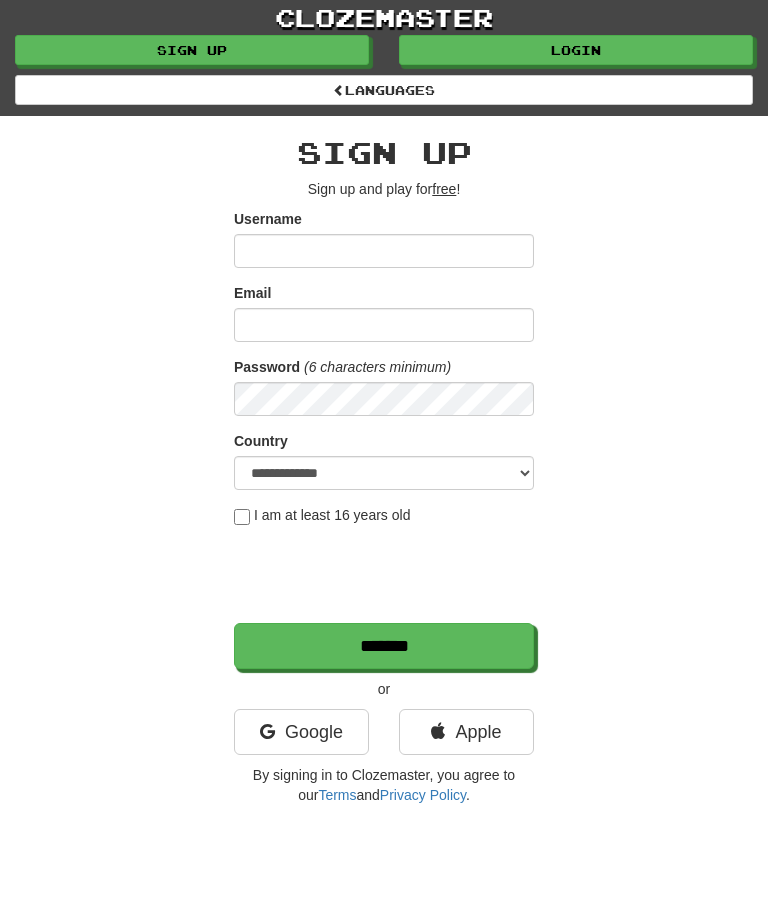 click on "Login" at bounding box center (576, 50) 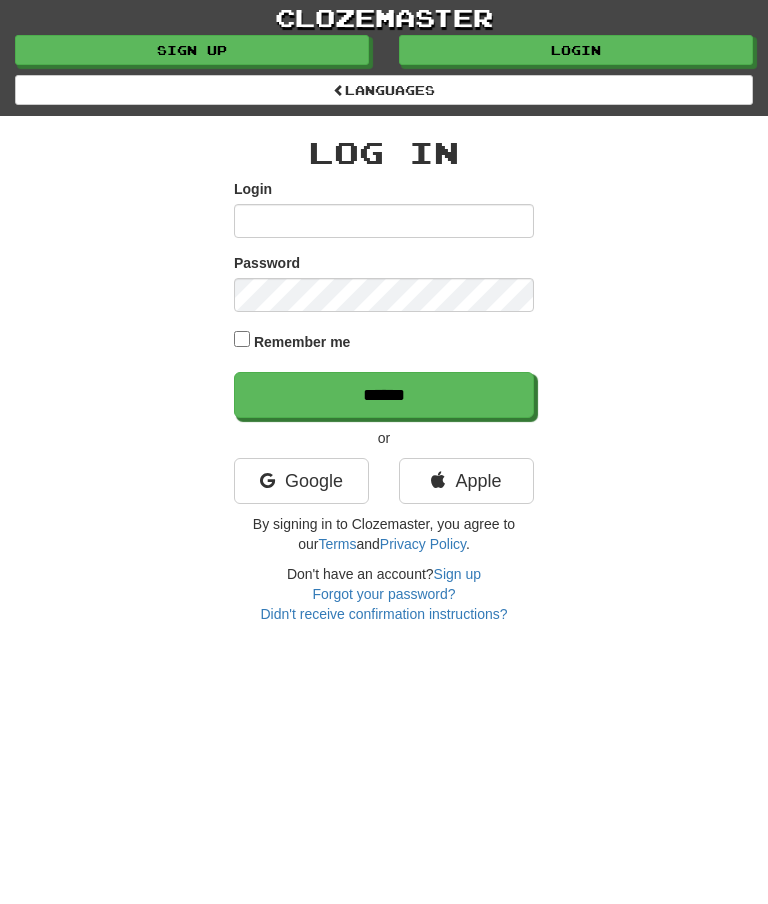 scroll, scrollTop: 0, scrollLeft: 0, axis: both 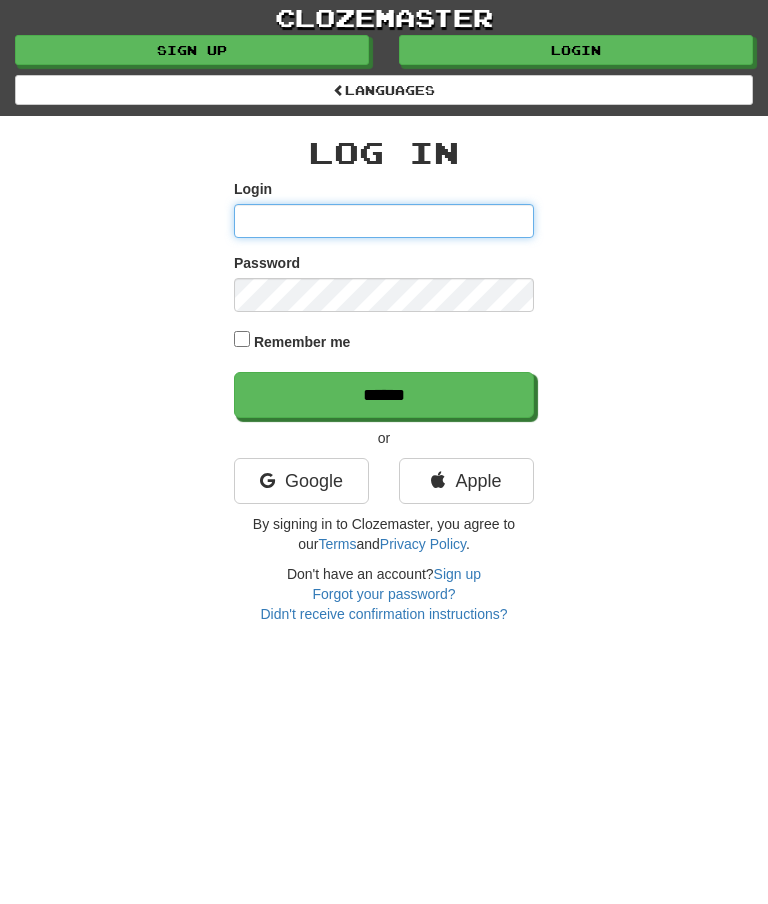 type on "********" 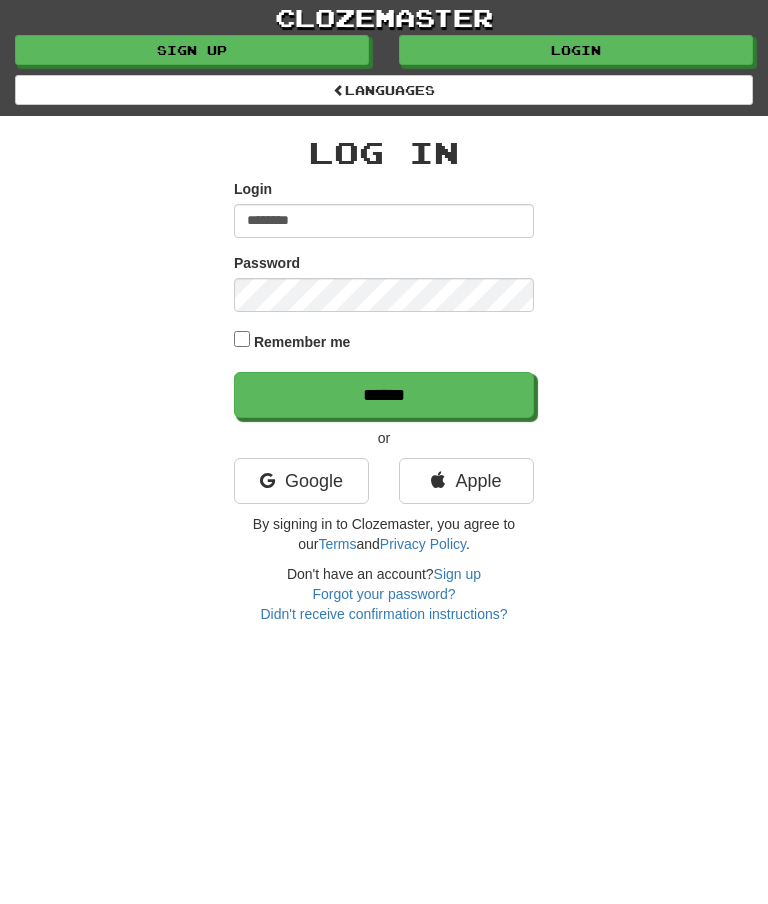 click on "******" at bounding box center [384, 395] 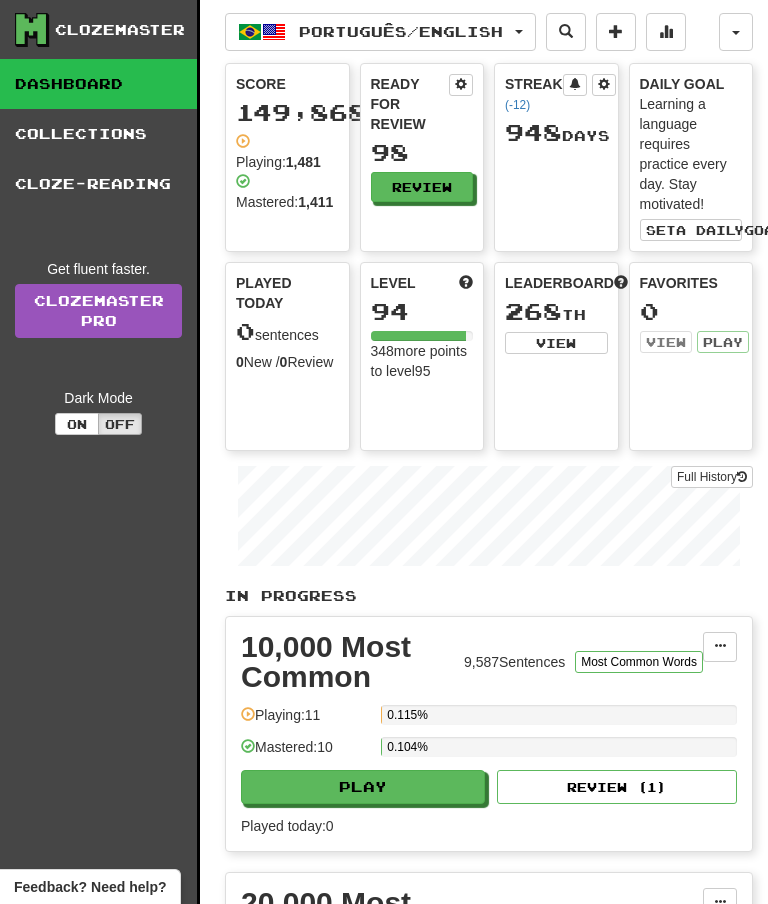 scroll, scrollTop: 0, scrollLeft: 0, axis: both 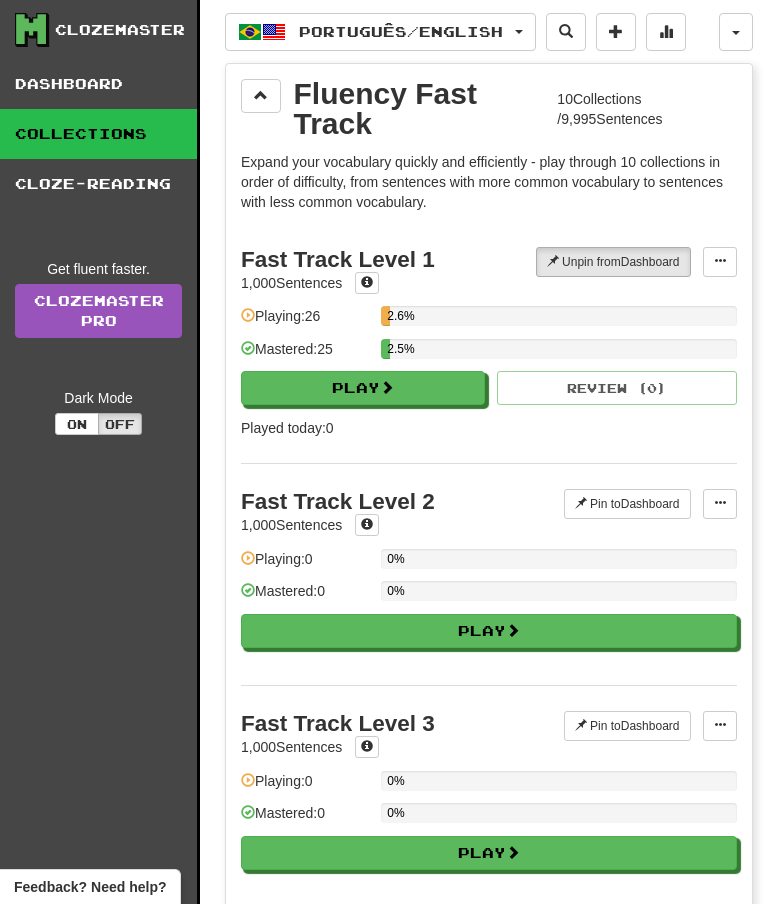 click at bounding box center [261, 95] 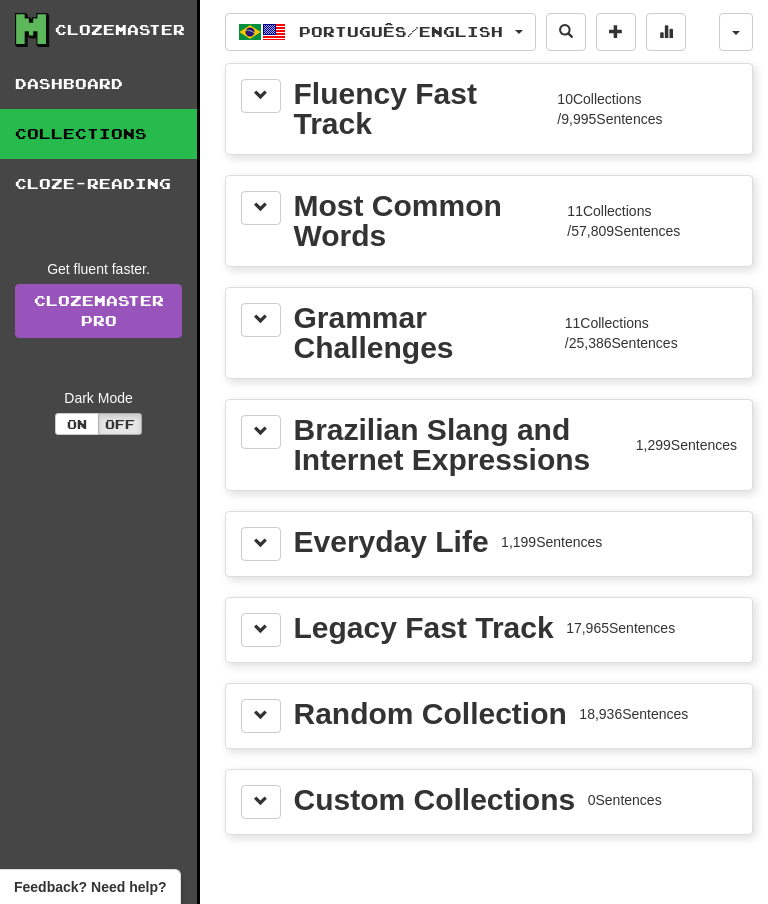 click at bounding box center (261, 207) 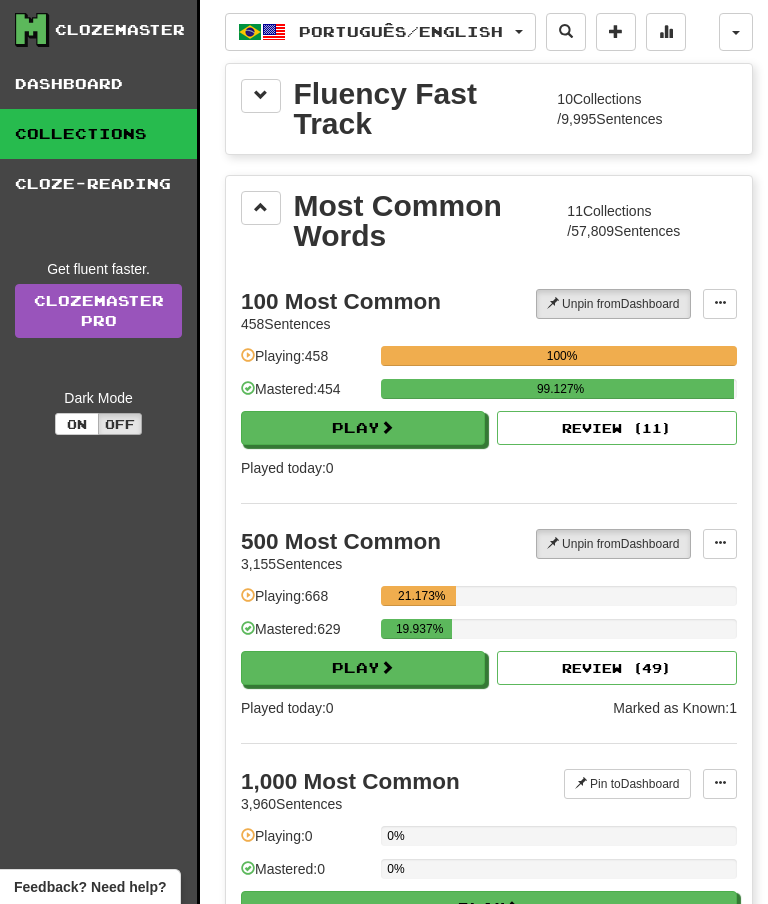 click on "Play" at bounding box center (363, 668) 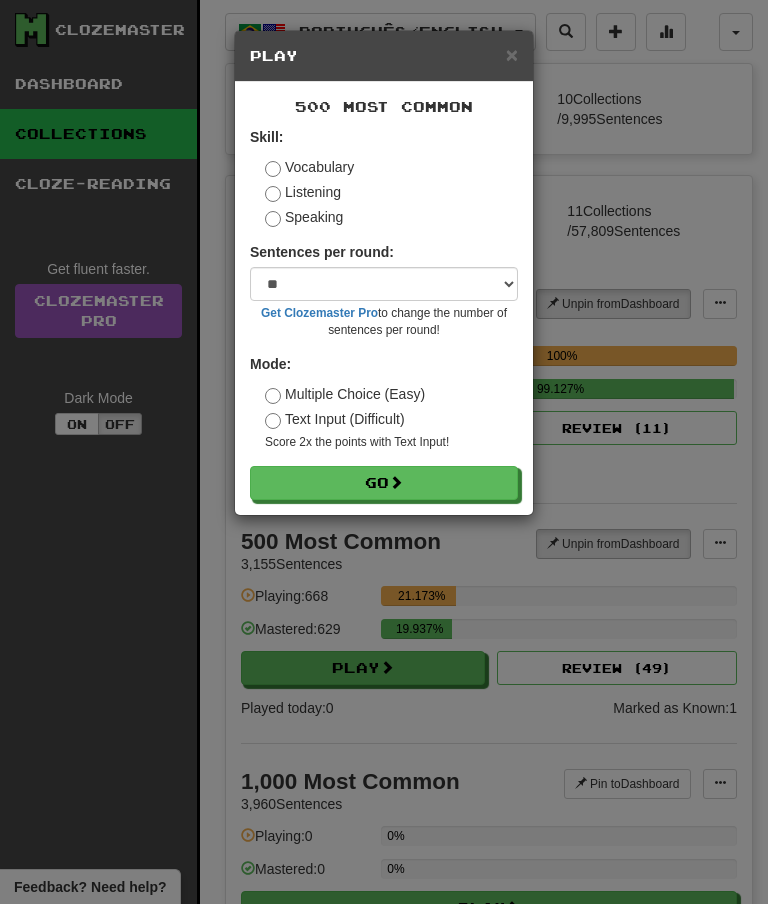 click on "Go" at bounding box center (384, 483) 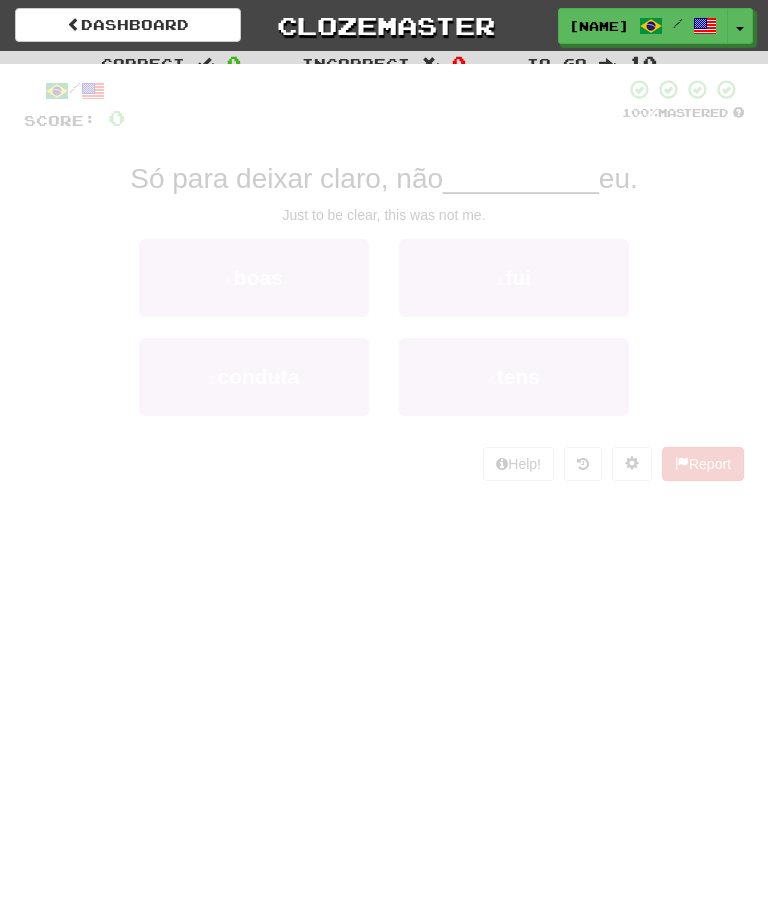 scroll, scrollTop: 0, scrollLeft: 0, axis: both 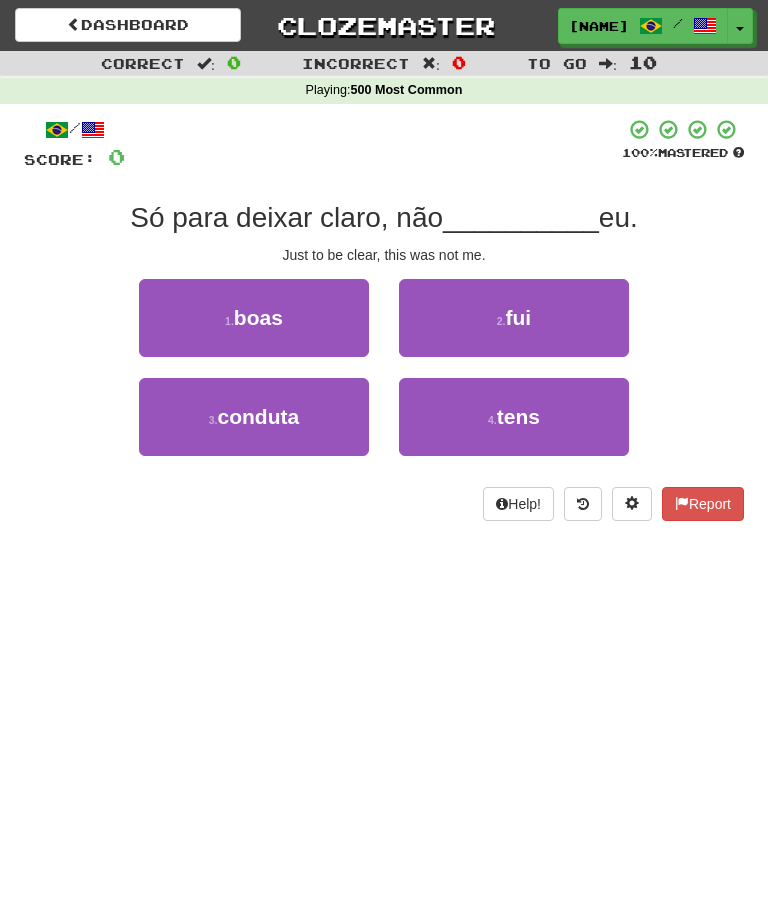 click on "2 .  fui" at bounding box center (514, 318) 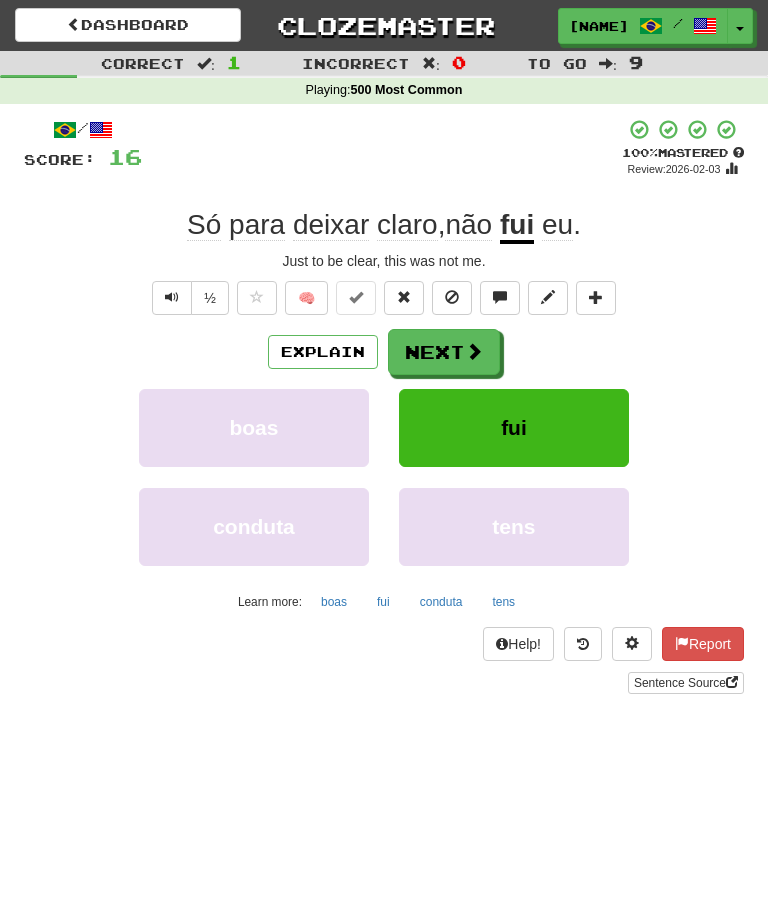 click on "Next" at bounding box center [444, 352] 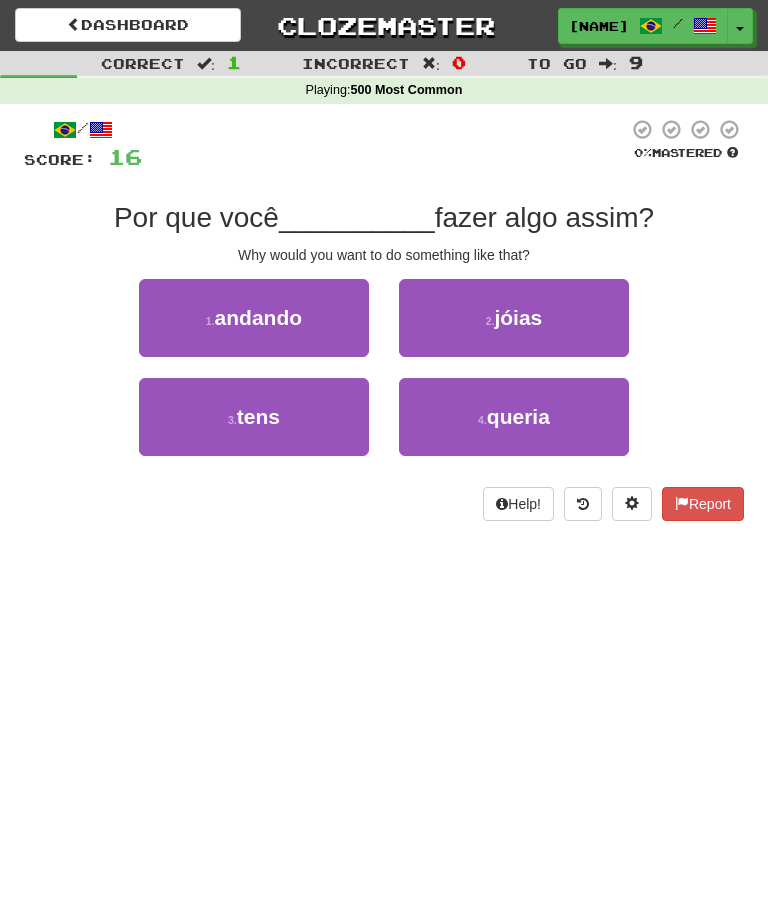 click on "queria" at bounding box center [518, 416] 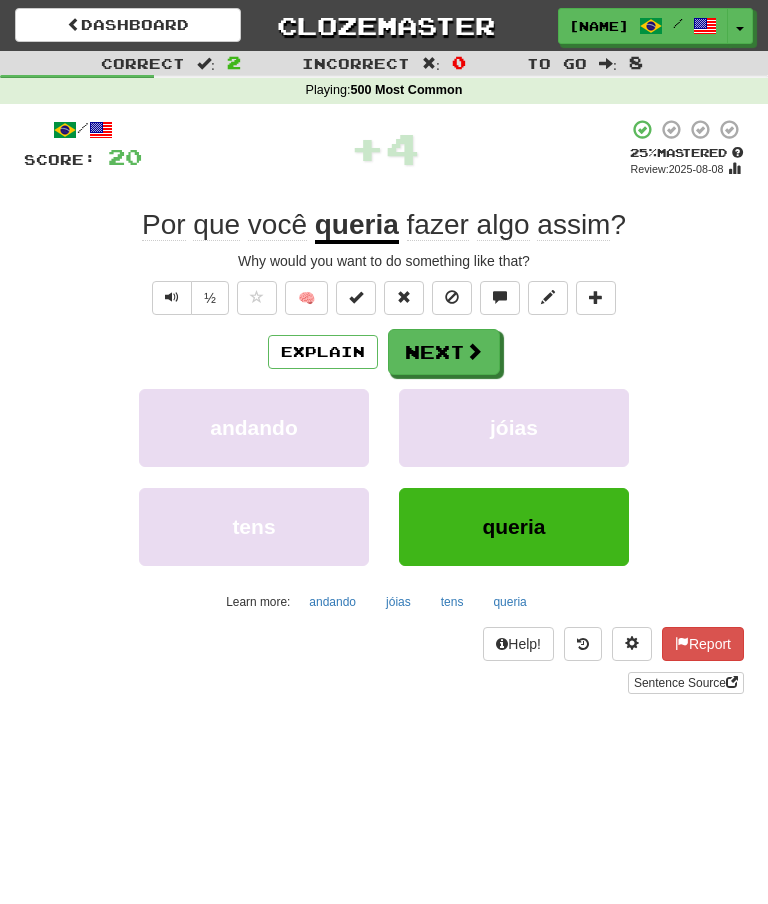 click on "Next" at bounding box center (444, 352) 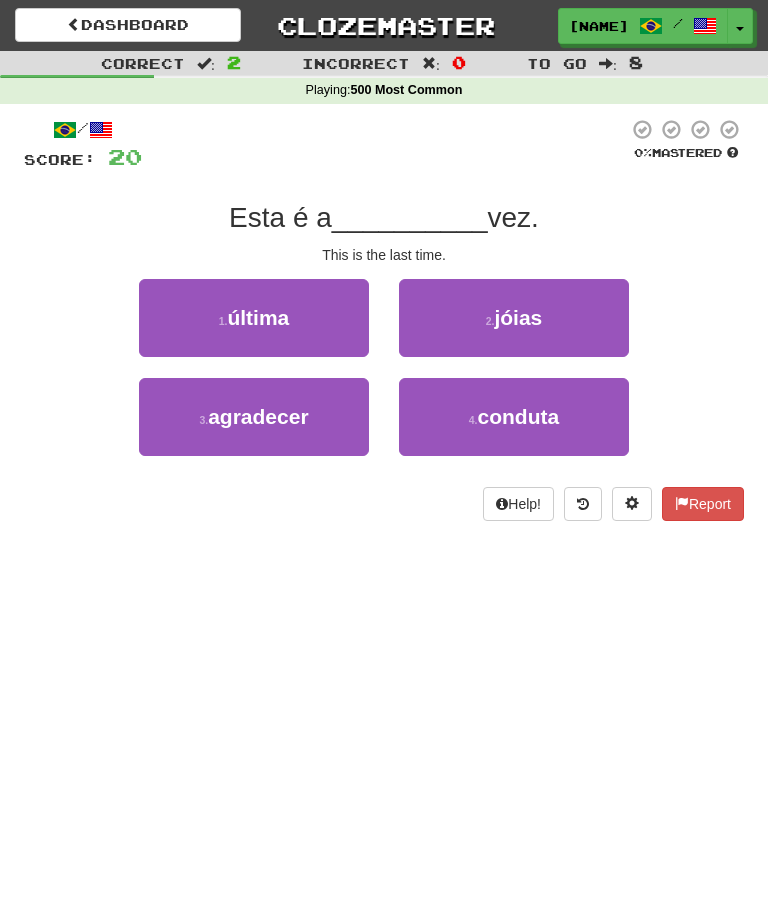 click on "1 .  última" at bounding box center (254, 318) 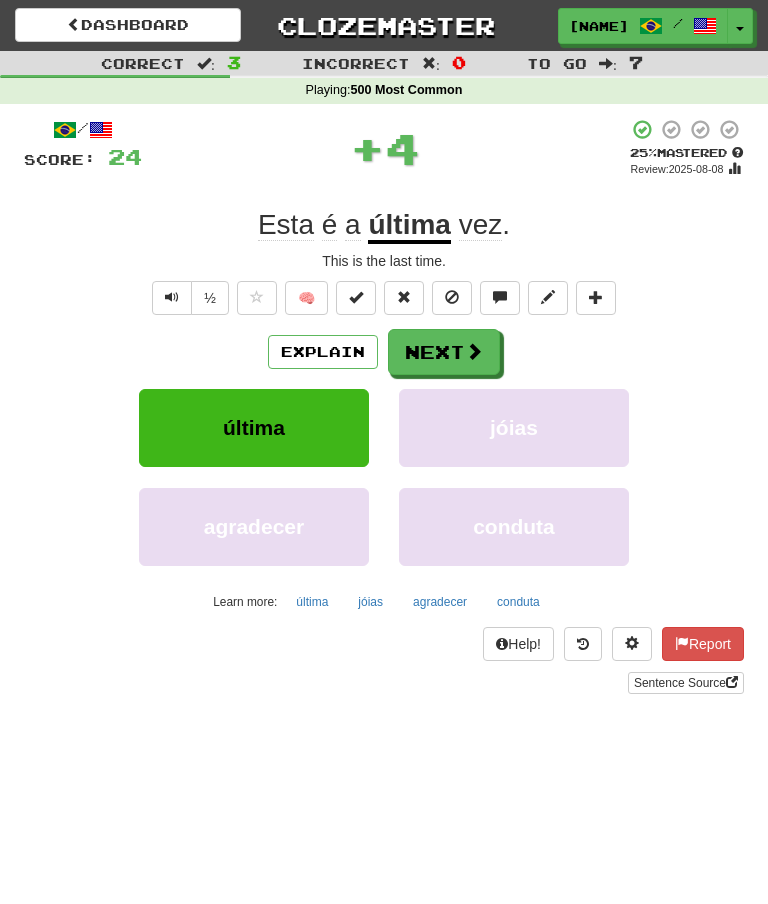 click on "Next" at bounding box center [444, 352] 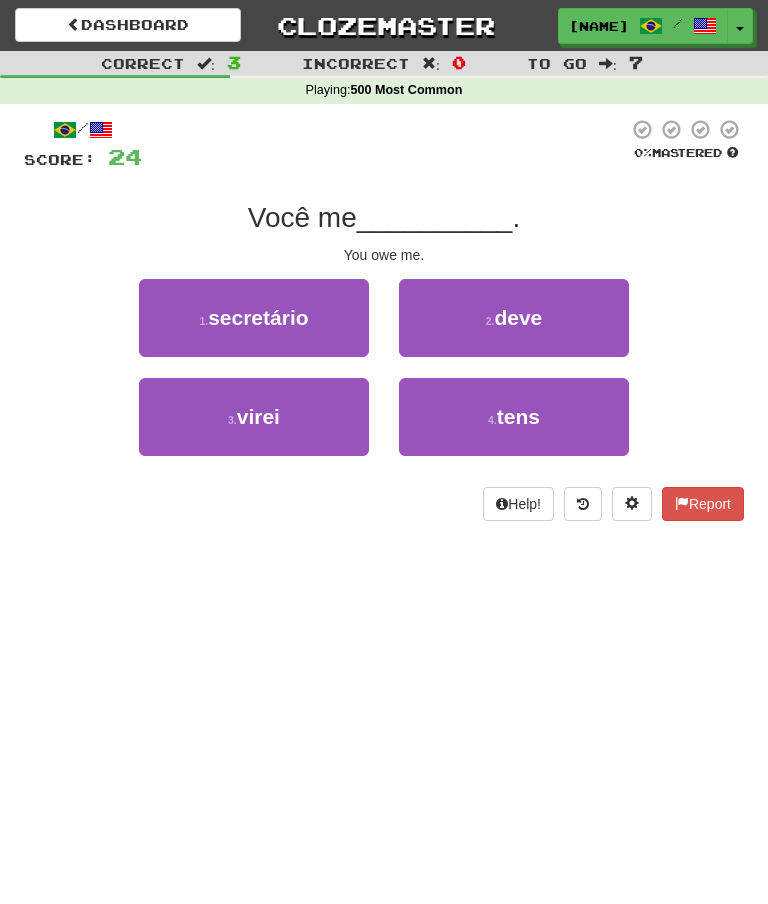 click on "deve" at bounding box center [518, 317] 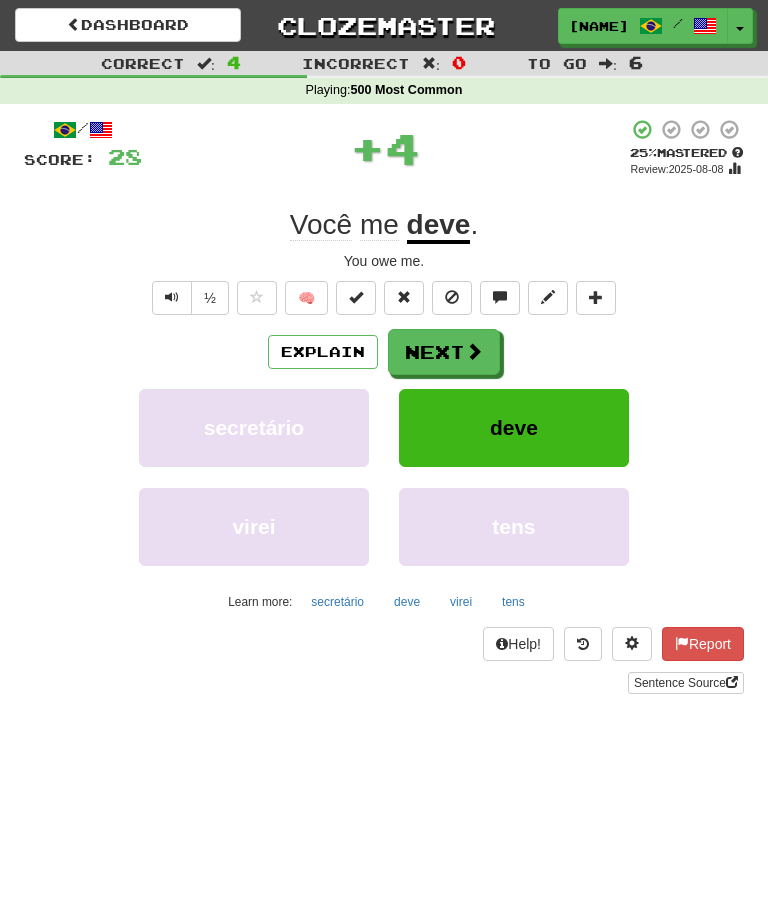 click at bounding box center (474, 351) 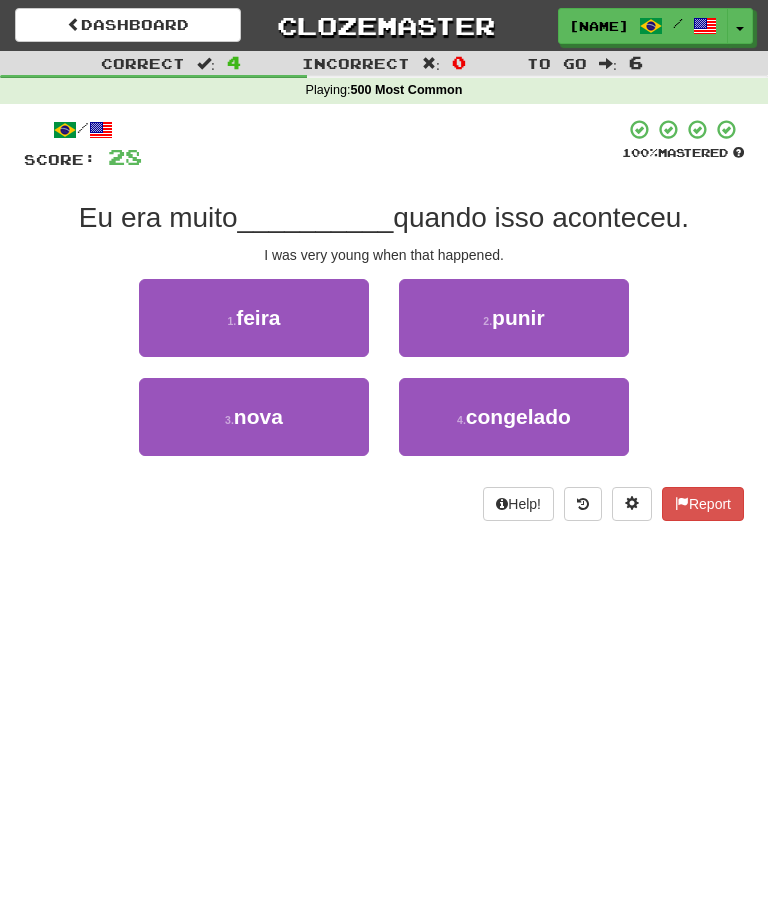 click on "nova" at bounding box center (258, 416) 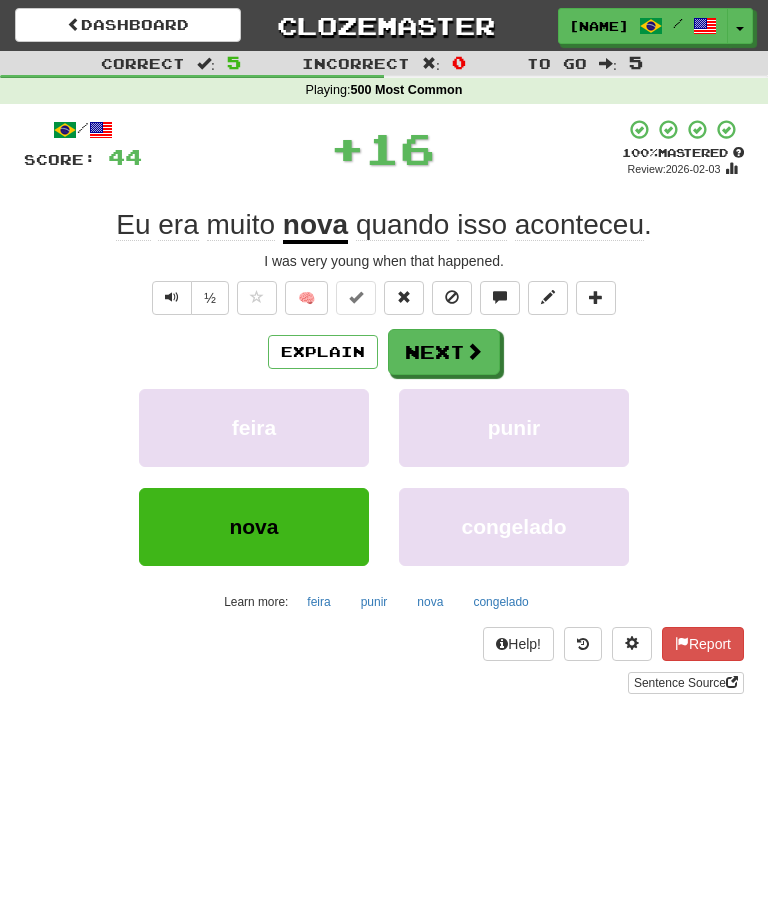click at bounding box center (474, 351) 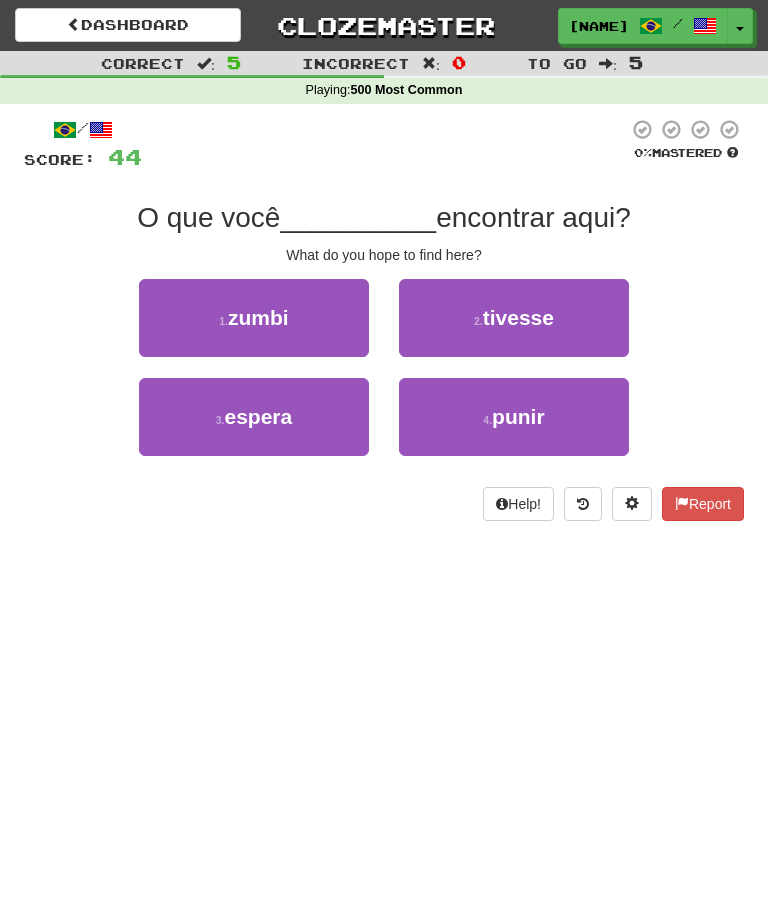 click on "3 ." at bounding box center (220, 420) 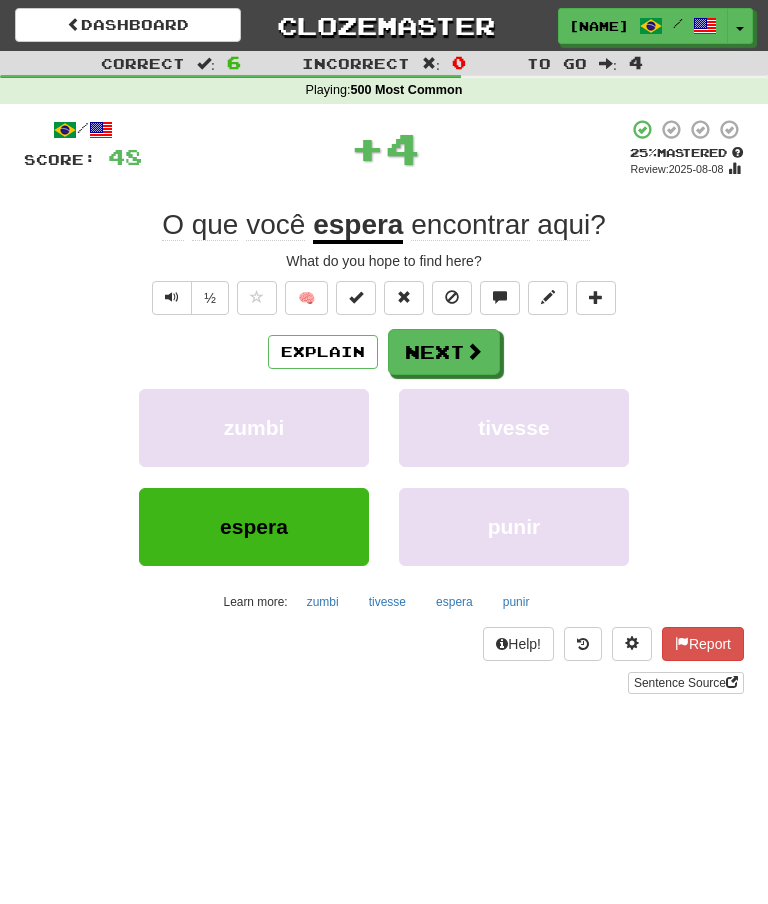 click at bounding box center [474, 351] 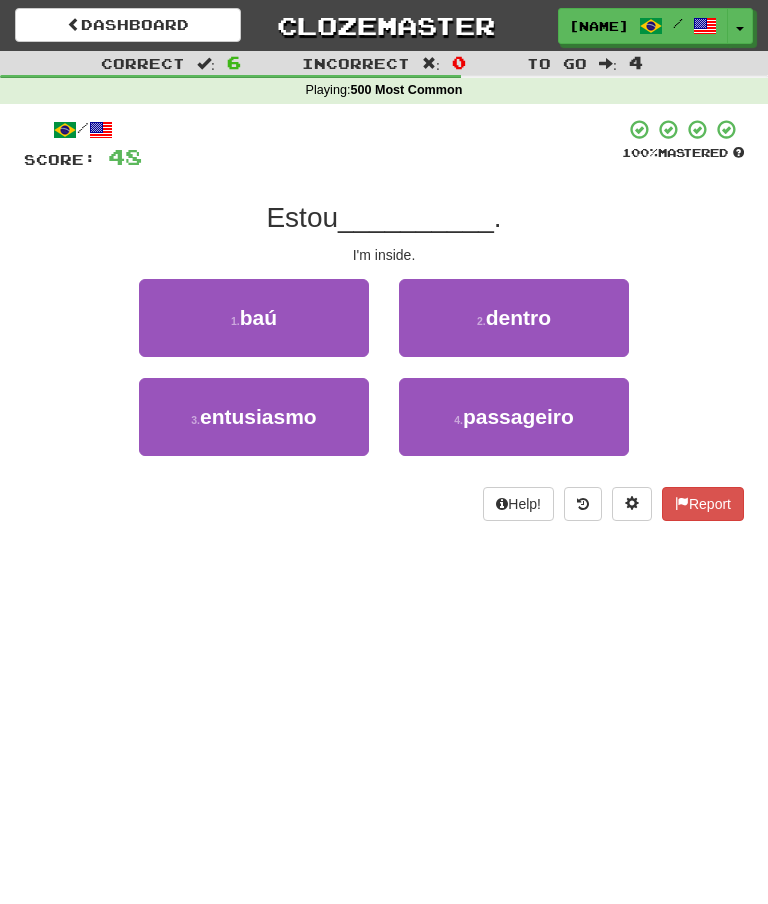 click on "dentro" at bounding box center [518, 317] 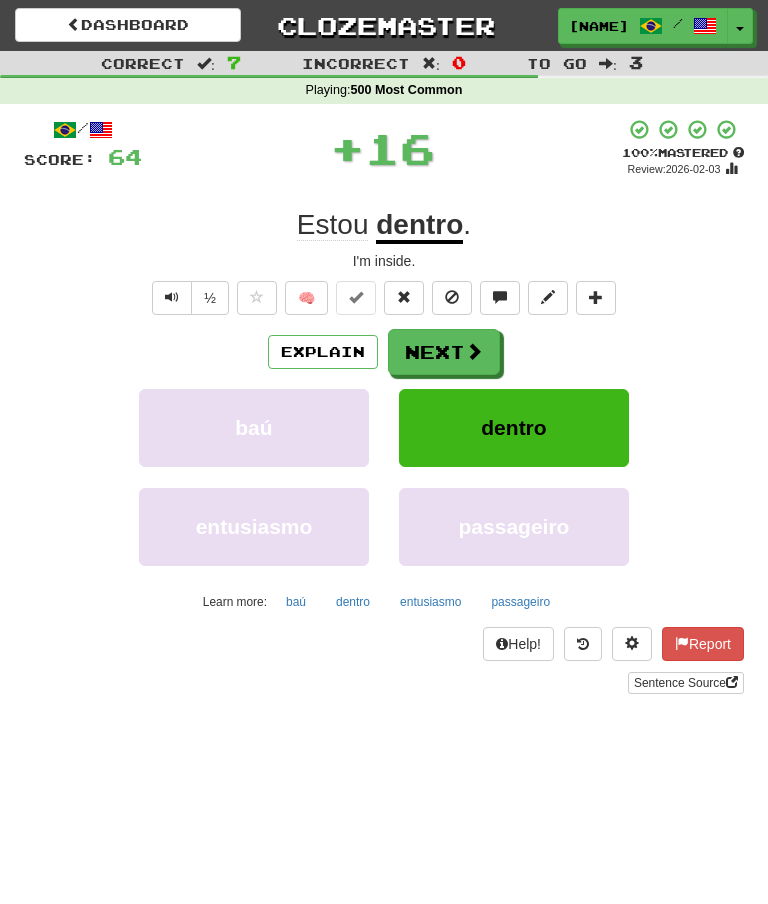 click at bounding box center [474, 351] 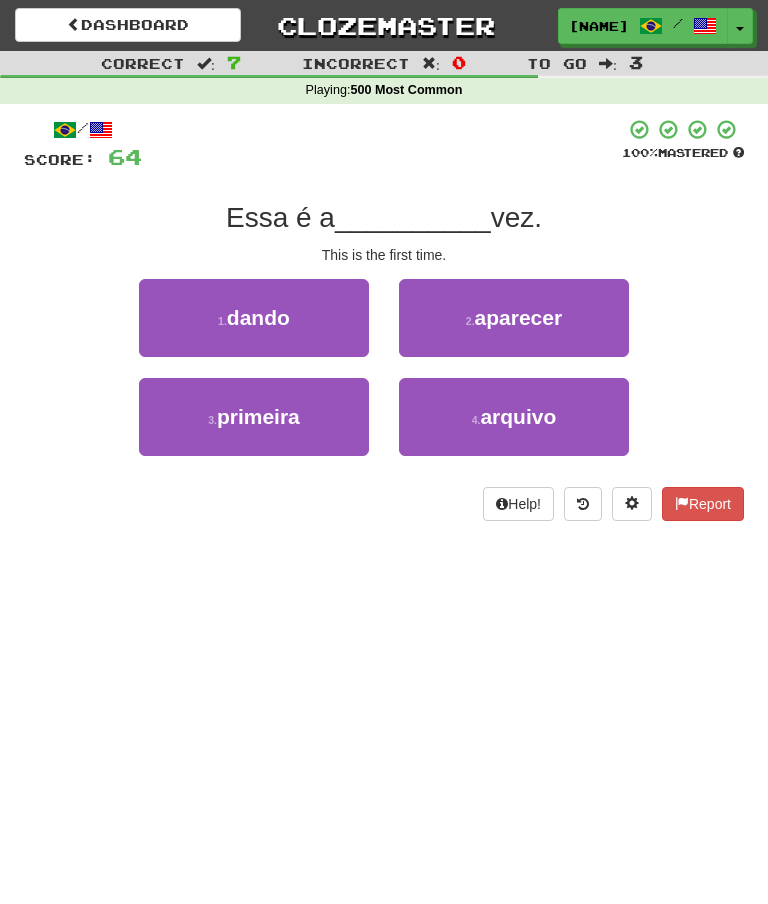 click on "3 .  primeira" at bounding box center (254, 417) 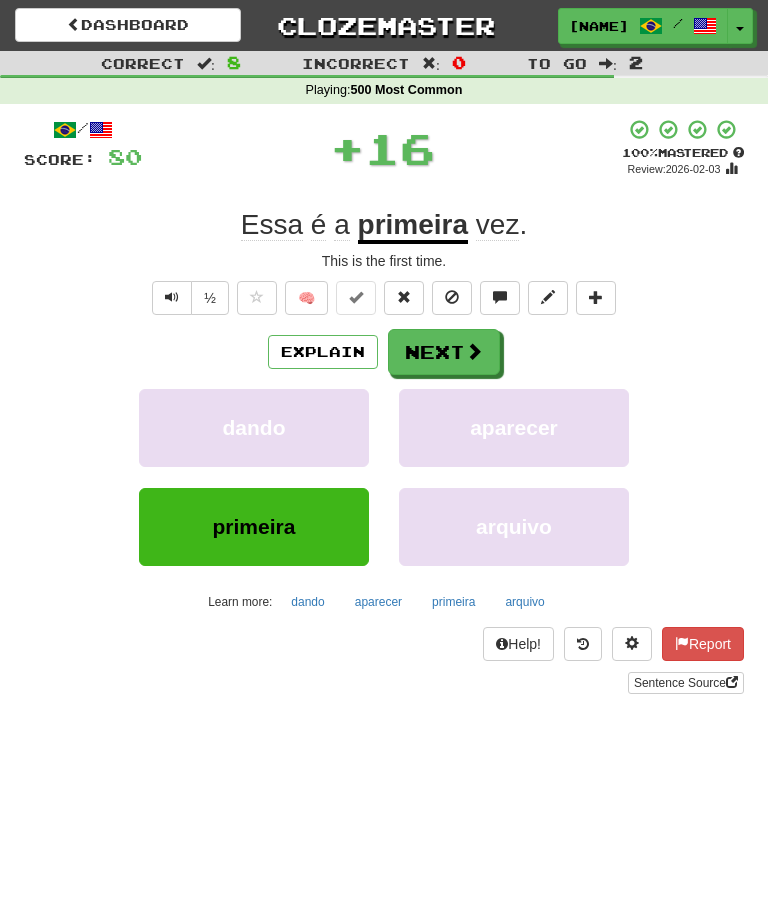 click on "Next" at bounding box center (444, 352) 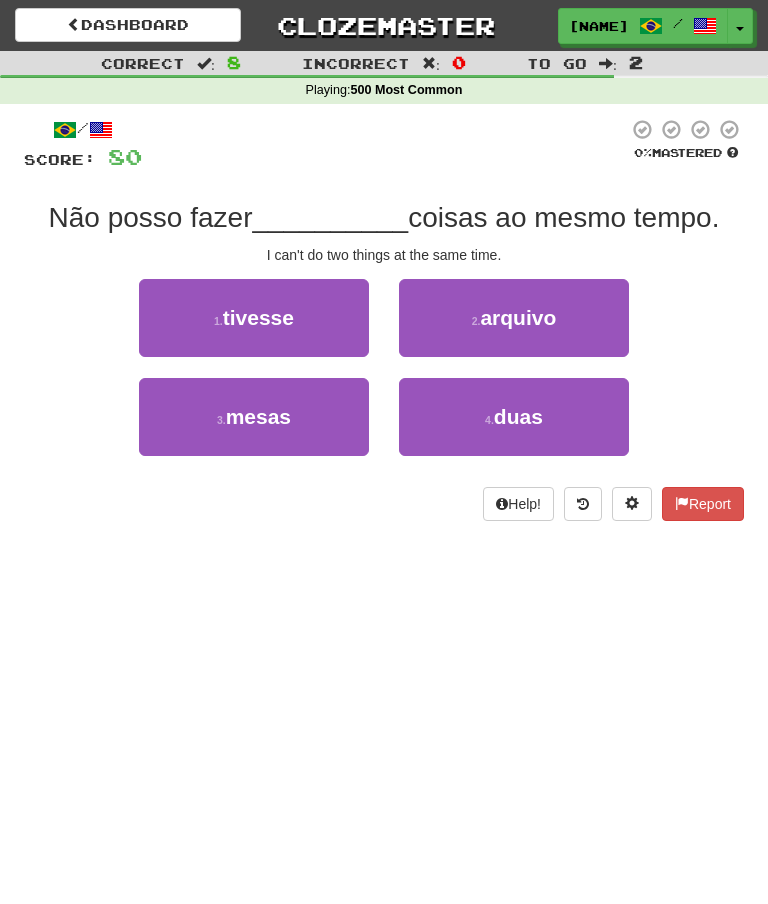 click on "duas" at bounding box center (518, 416) 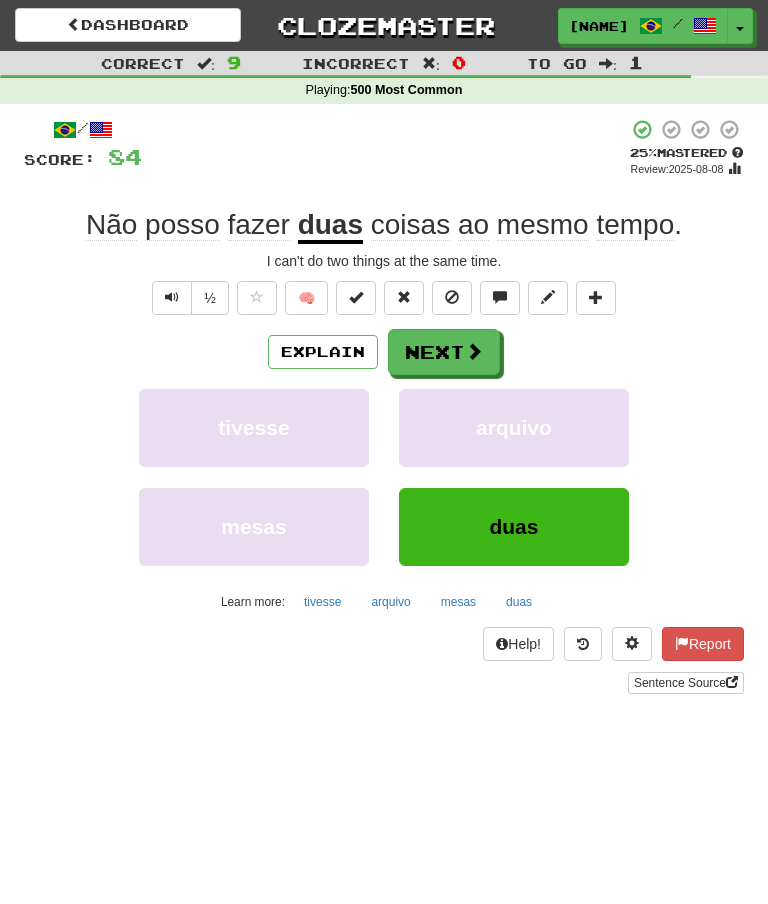 click on "Next" at bounding box center [444, 352] 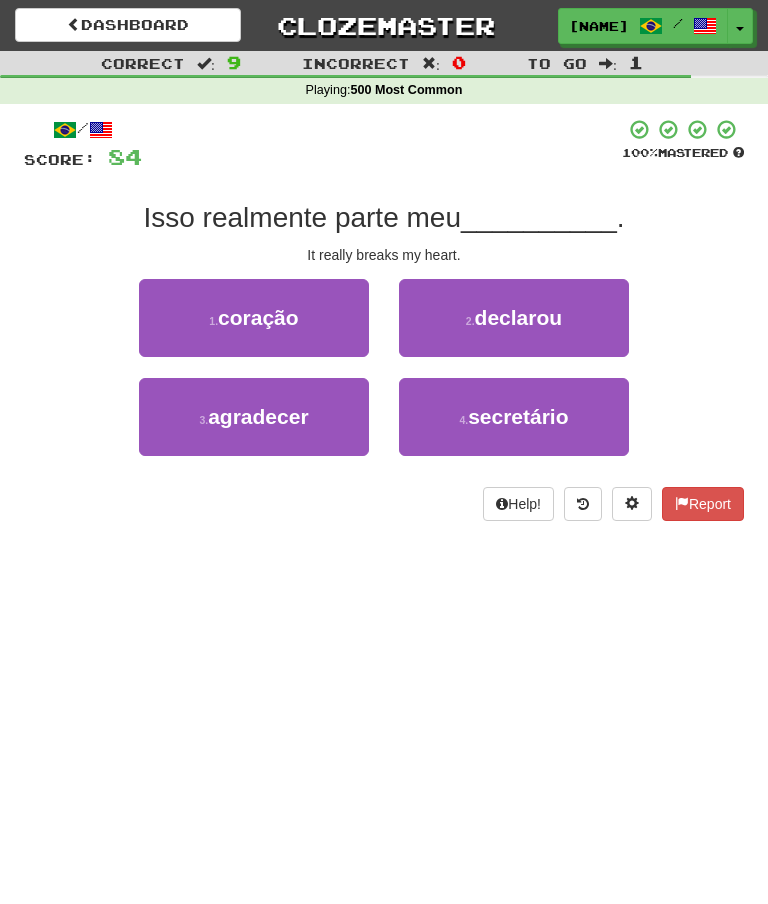 click on "coração" at bounding box center (258, 317) 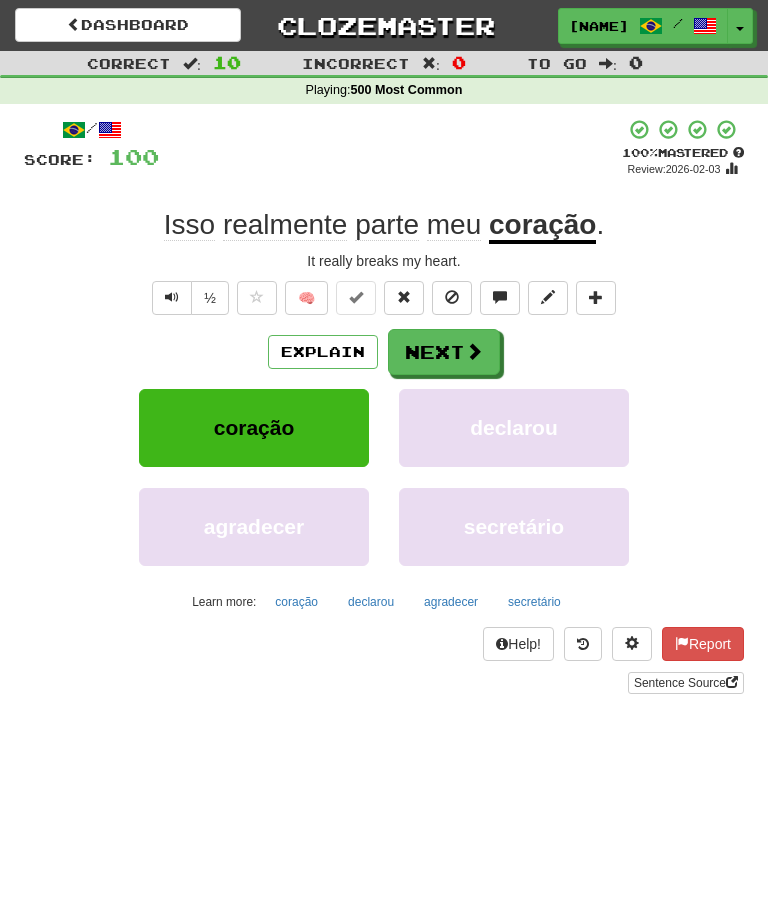 click at bounding box center [474, 351] 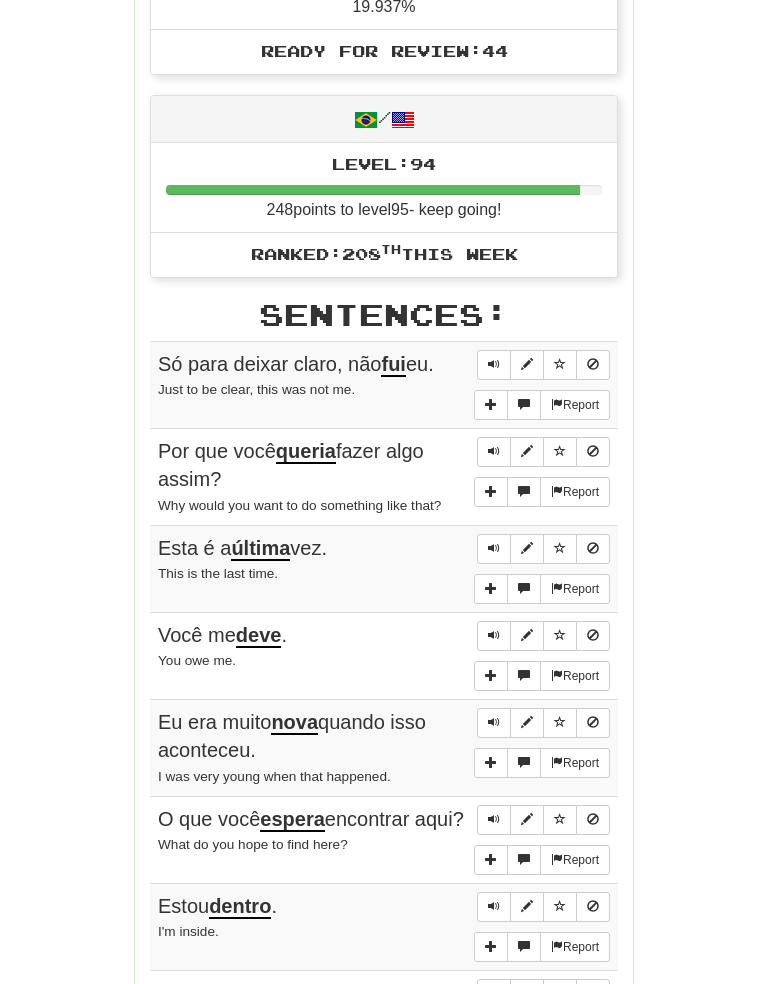 scroll, scrollTop: 849, scrollLeft: 0, axis: vertical 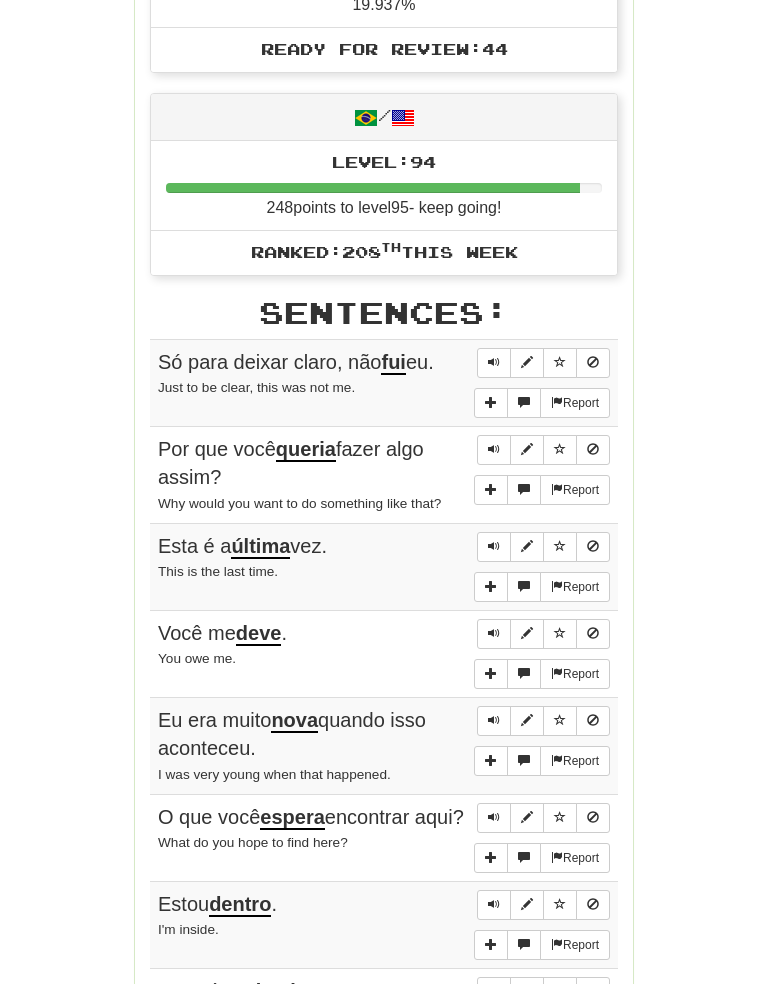 click at bounding box center (494, 364) 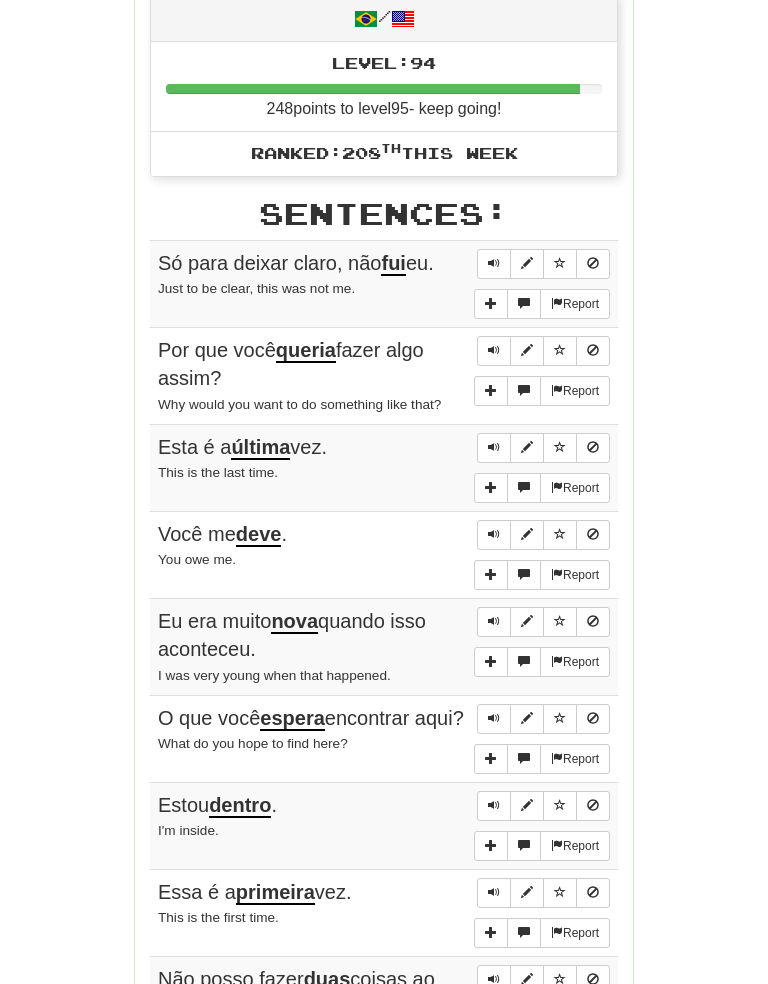 scroll, scrollTop: 949, scrollLeft: 0, axis: vertical 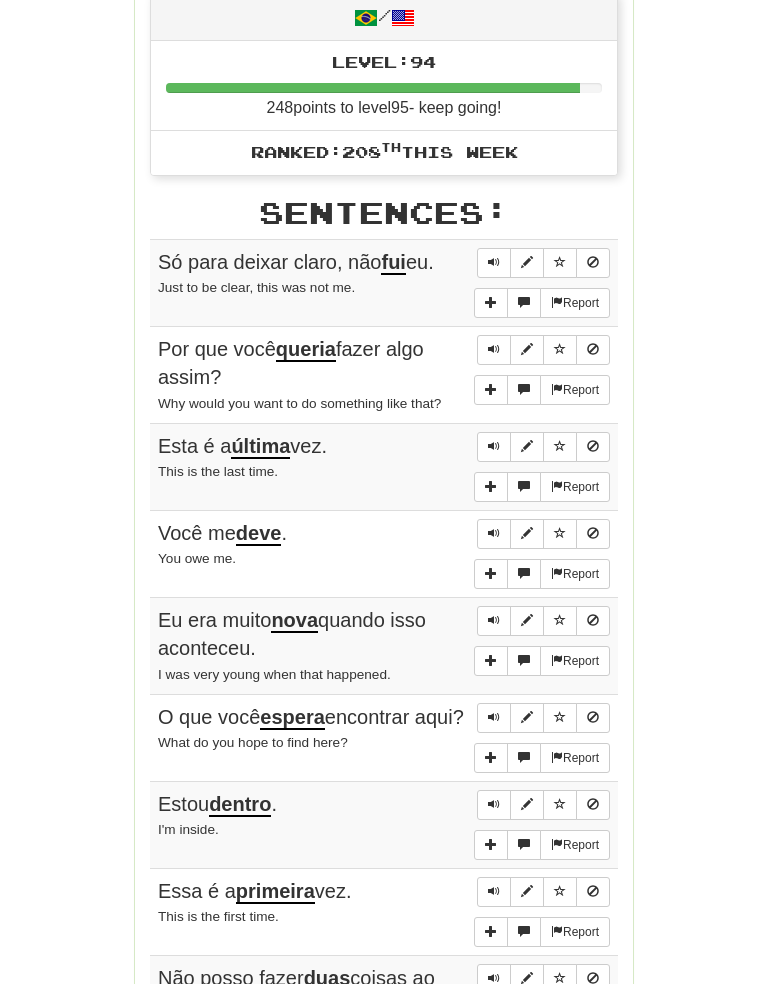 click on "Round Results Stats: Score:   + 100 Time:   2 : 14 New:   5 Review:   5 Correct:   10 Incorrect:   0 Get fluent faster. Get  Clozemaster Pro   Progress: 500 Most Common Playing:  673  /  3,155 + 5 21.173% 21.331% Mastered:  629  /  3,155 19.937% Ready for Review:  44  /  Level:  94 248  points to level  95  - keep going! Ranked:  208 th  this week Sentences:  Report Só para deixar claro, não  fui  eu. Just to be clear, this was not me.  Report Por que você  queria  fazer algo assim? Why would you want to do something like that?  Report Esta é a  última  vez. This is the last time.  Report Você me  deve . You owe me.  Report Eu era muito  nova  quando isso aconteceu. I was very young when that happened.  Report O que você  espera  encontrar aqui? What do you hope to find here?  Report Estou  dentro . I'm inside.  Report Essa é a  primeira  vez. This is the first time.  Report Não posso fazer  duas  coisas ao mesmo tempo. I can't do two things at the same time.  Report Isso realmente parte meu  ." at bounding box center [384, 239] 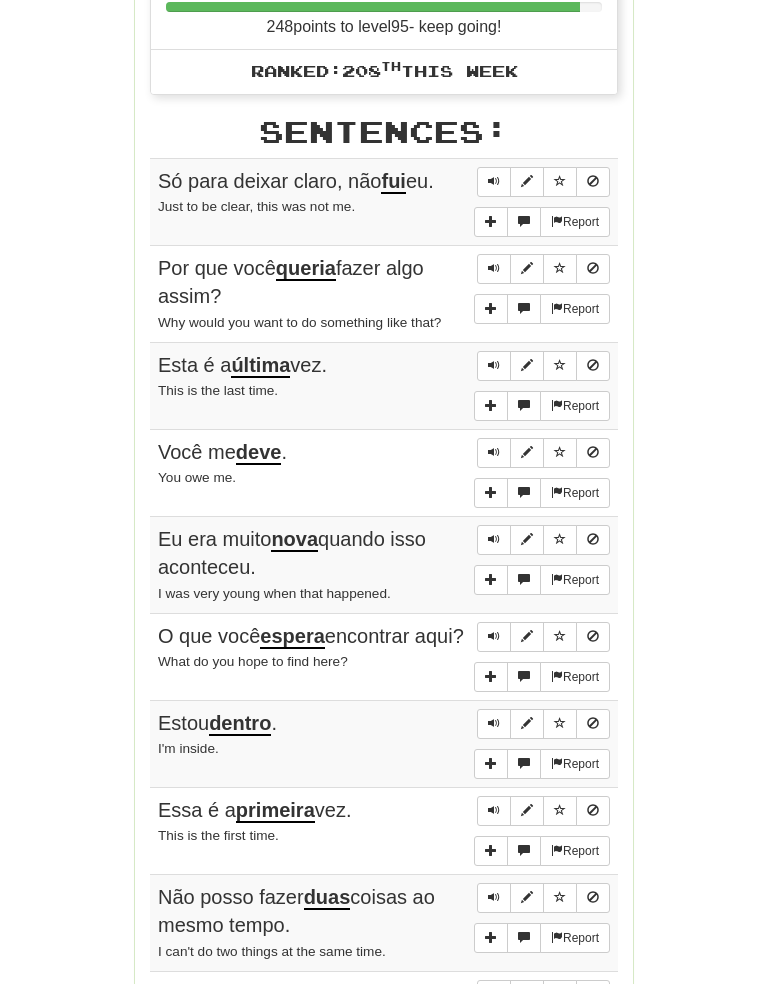 scroll, scrollTop: 1032, scrollLeft: 0, axis: vertical 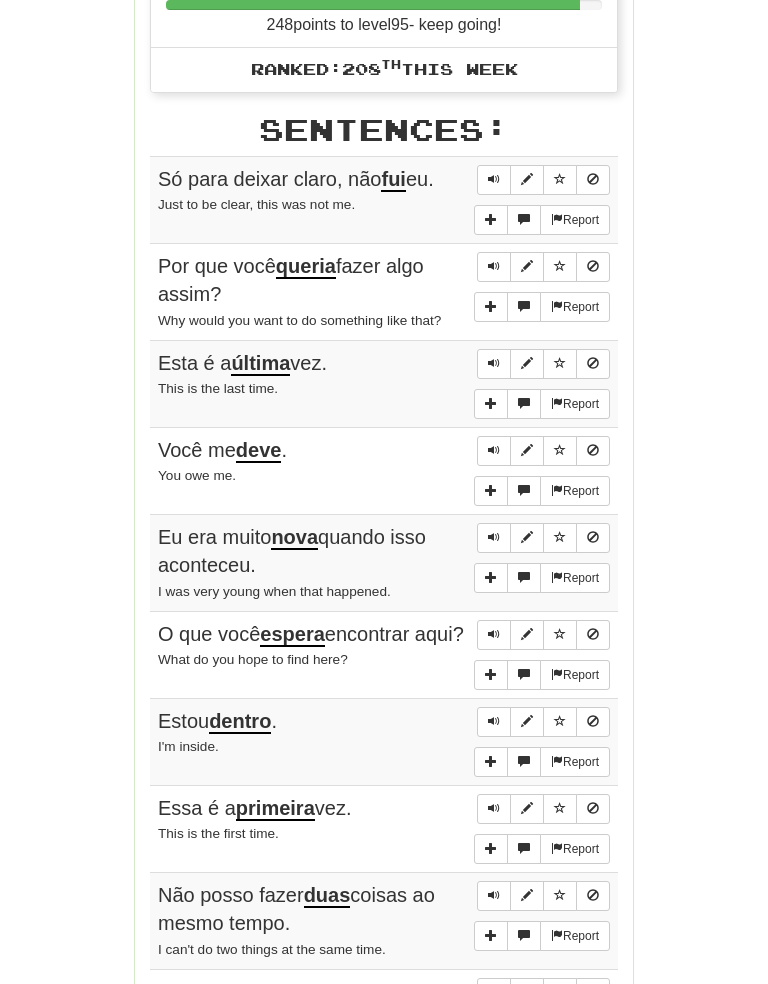 click on "Round Results Stats: Score:   + 100 Time:   2 : 14 New:   5 Review:   5 Correct:   10 Incorrect:   0 Get fluent faster. Get  Clozemaster Pro   Progress: 500 Most Common Playing:  673  /  3,155 + 5 21.173% 21.331% Mastered:  629  /  3,155 19.937% Ready for Review:  44  /  Level:  94 248  points to level  95  - keep going! Ranked:  208 th  this week Sentences:  Report Só para deixar claro, não  fui  eu. Just to be clear, this was not me.  Report Por que você  queria  fazer algo assim? Why would you want to do something like that?  Report Esta é a  última  vez. This is the last time.  Report Você me  deve . You owe me.  Report Eu era muito  nova  quando isso aconteceu. I was very young when that happened.  Report O que você  espera  encontrar aqui? What do you hope to find here?  Report Estou  dentro . I'm inside.  Report Essa é a  primeira  vez. This is the first time.  Report Não posso fazer  duas  coisas ao mesmo tempo. I can't do two things at the same time.  Report Isso realmente parte meu  ." at bounding box center (384, 156) 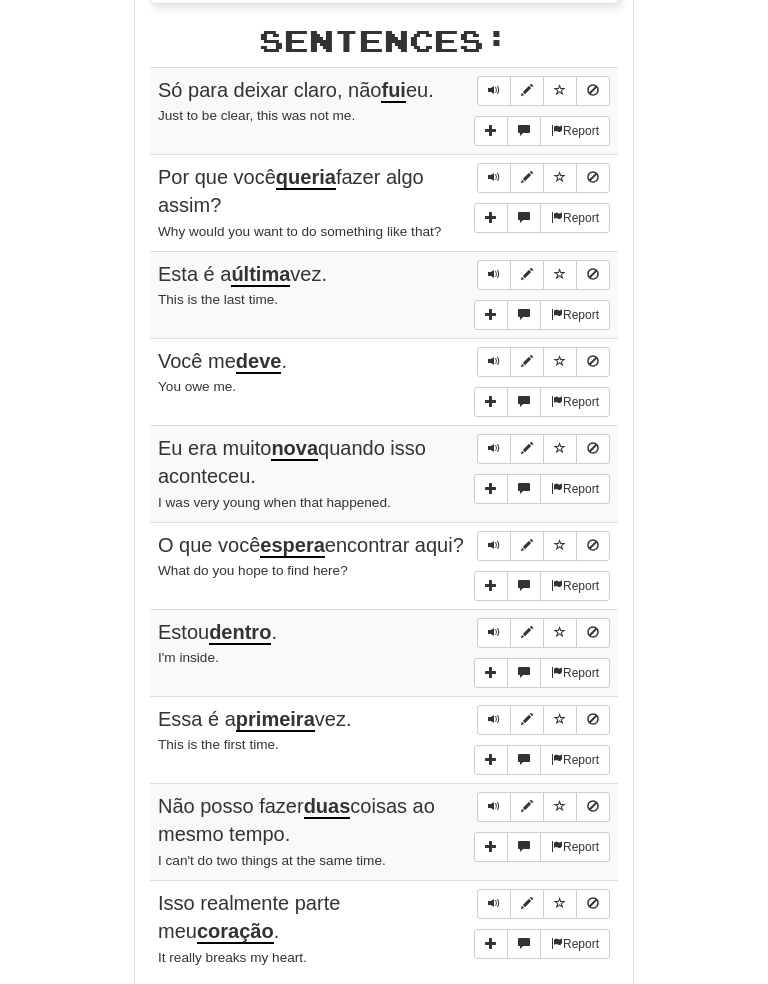 scroll, scrollTop: 1127, scrollLeft: 0, axis: vertical 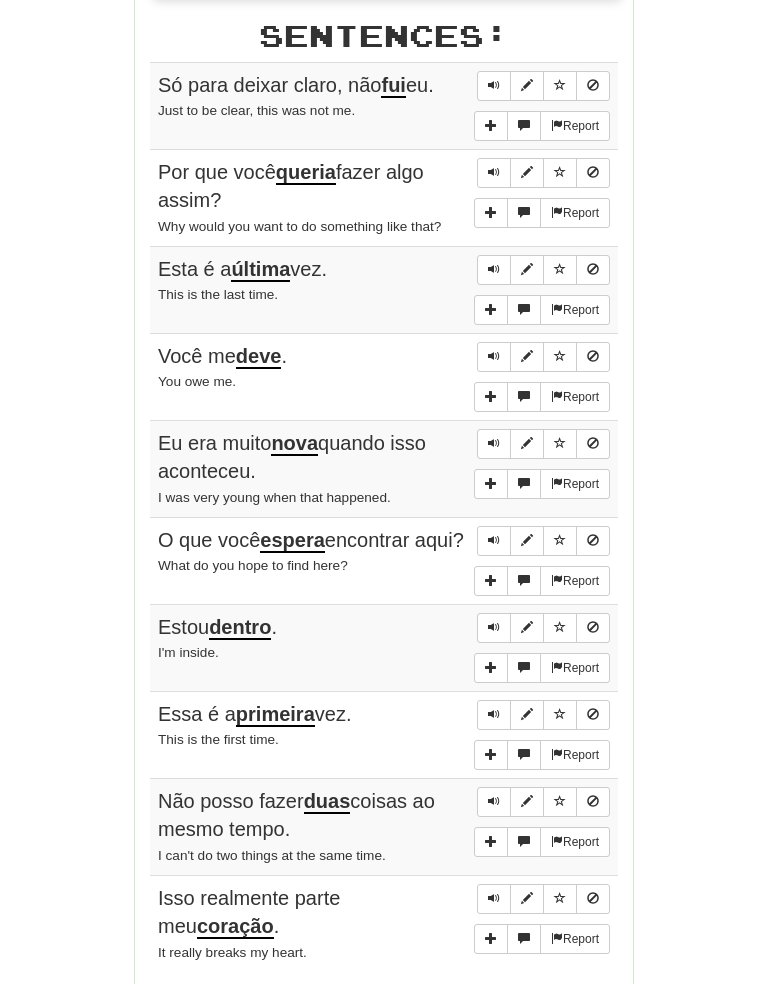 click on "Round Results Stats: Score:   + 100 Time:   2 : 14 New:   5 Review:   5 Correct:   10 Incorrect:   0 Get fluent faster. Get  Clozemaster Pro   Progress: 500 Most Common Playing:  673  /  3,155 + 5 21.173% 21.331% Mastered:  629  /  3,155 19.937% Ready for Review:  44  /  Level:  94 248  points to level  95  - keep going! Ranked:  208 th  this week Sentences:  Report Só para deixar claro, não  fui  eu. Just to be clear, this was not me.  Report Por que você  queria  fazer algo assim? Why would you want to do something like that?  Report Esta é a  última  vez. This is the last time.  Report Você me  deve . You owe me.  Report Eu era muito  nova  quando isso aconteceu. I was very young when that happened.  Report O que você  espera  encontrar aqui? What do you hope to find here?  Report Estou  dentro . I'm inside.  Report Essa é a  primeira  vez. This is the first time.  Report Não posso fazer  duas  coisas ao mesmo tempo. I can't do two things at the same time.  Report Isso realmente parte meu  ." at bounding box center (384, 61) 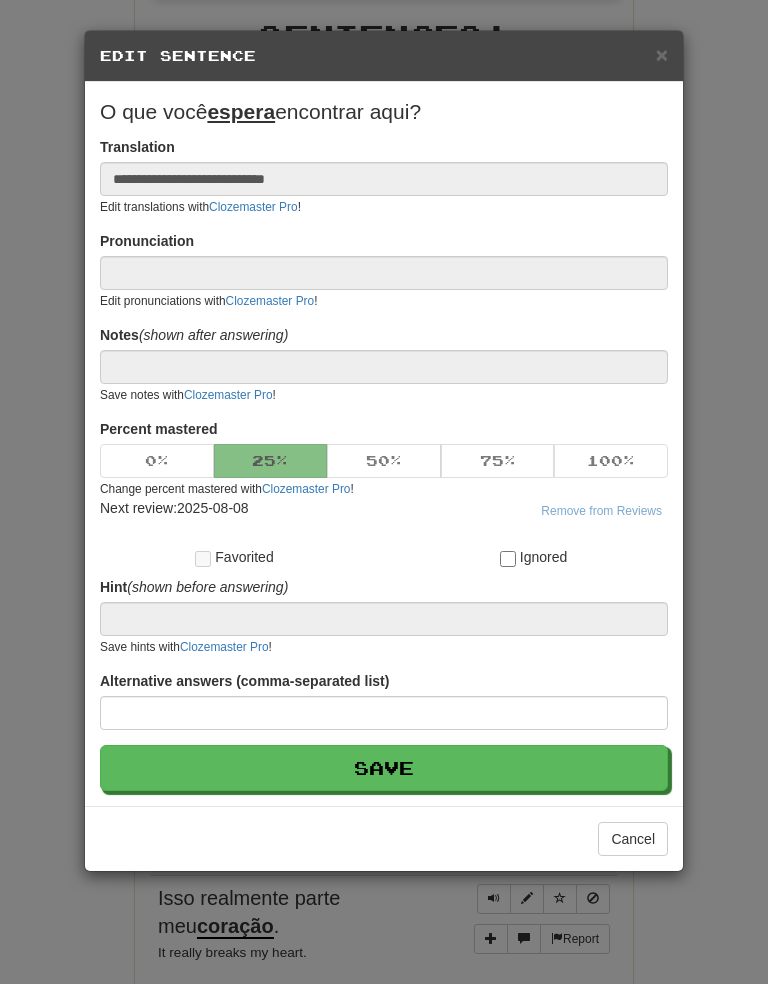 click on "Cancel" at bounding box center (633, 839) 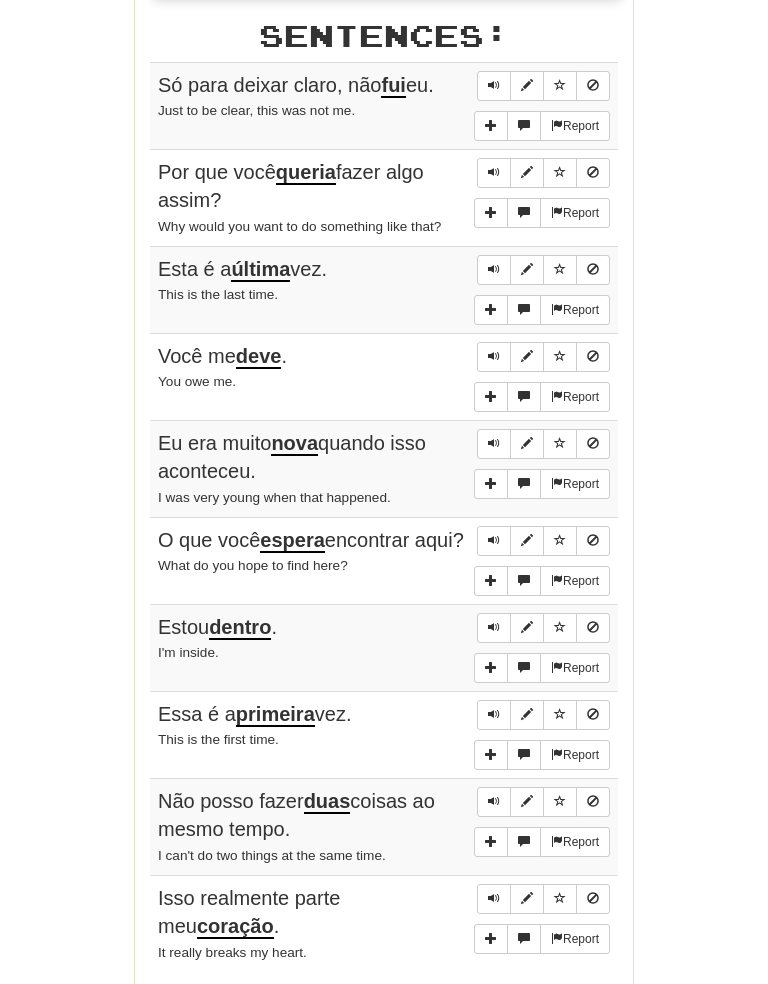 click at bounding box center (494, 541) 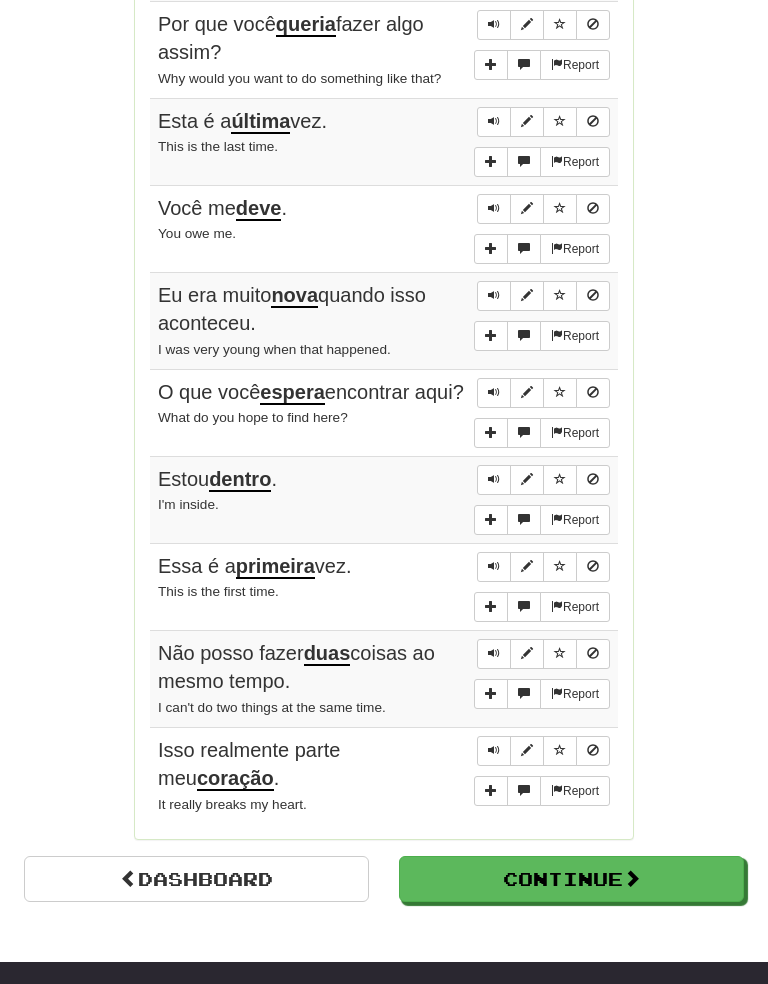 scroll, scrollTop: 1275, scrollLeft: 0, axis: vertical 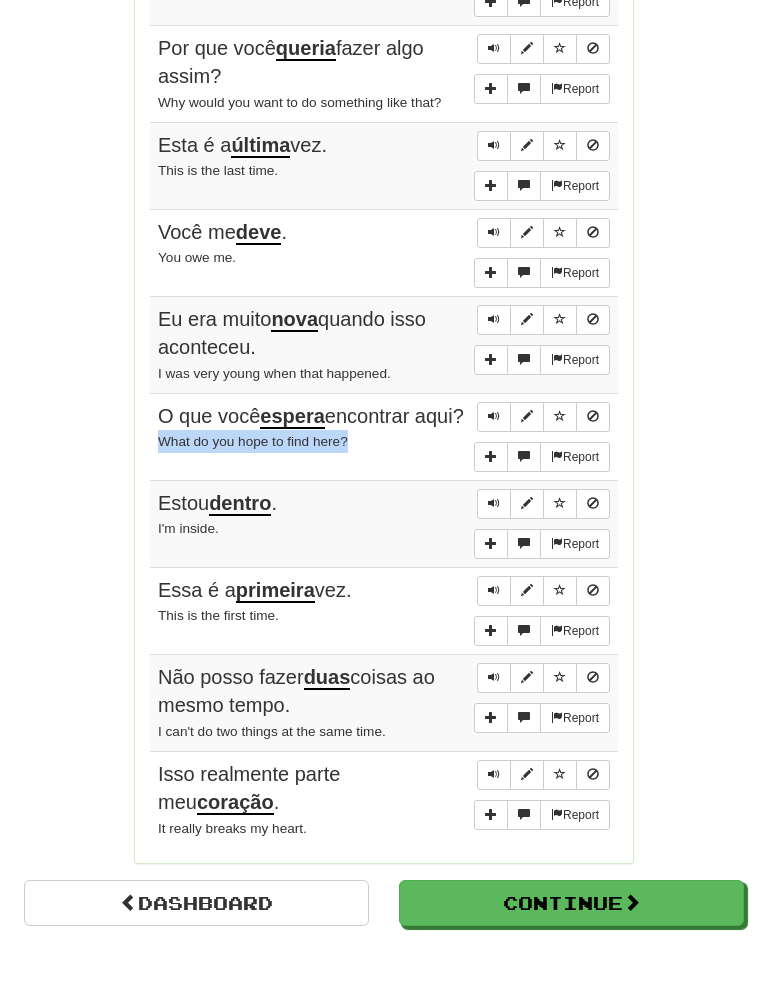 click at bounding box center [494, 417] 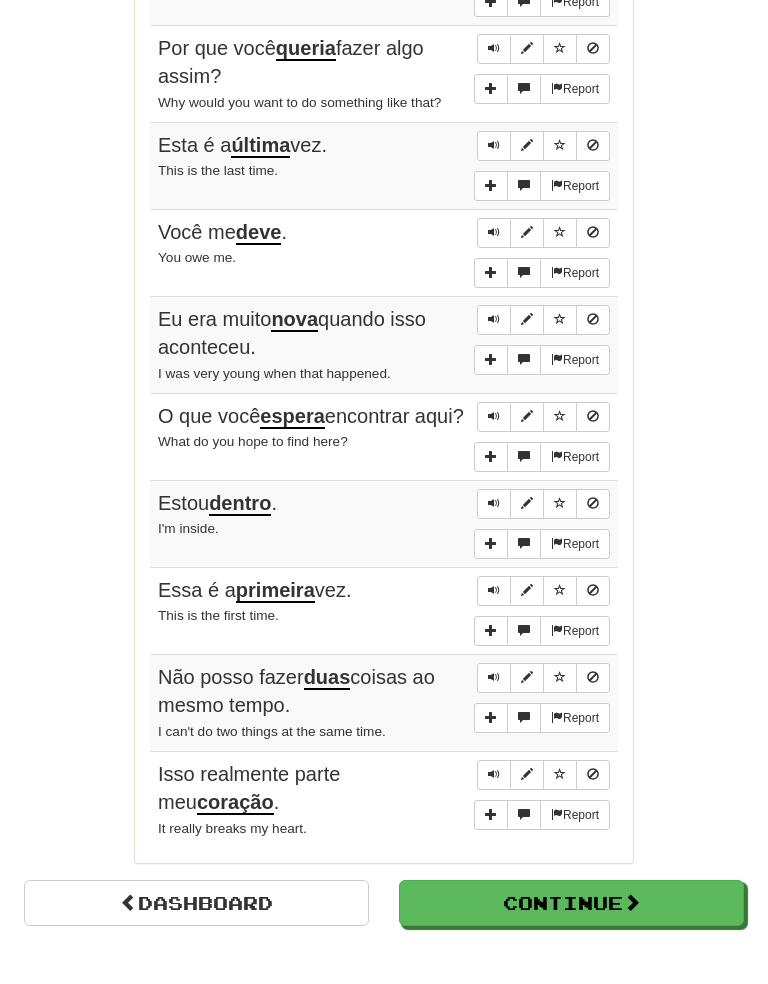 click at bounding box center (494, 503) 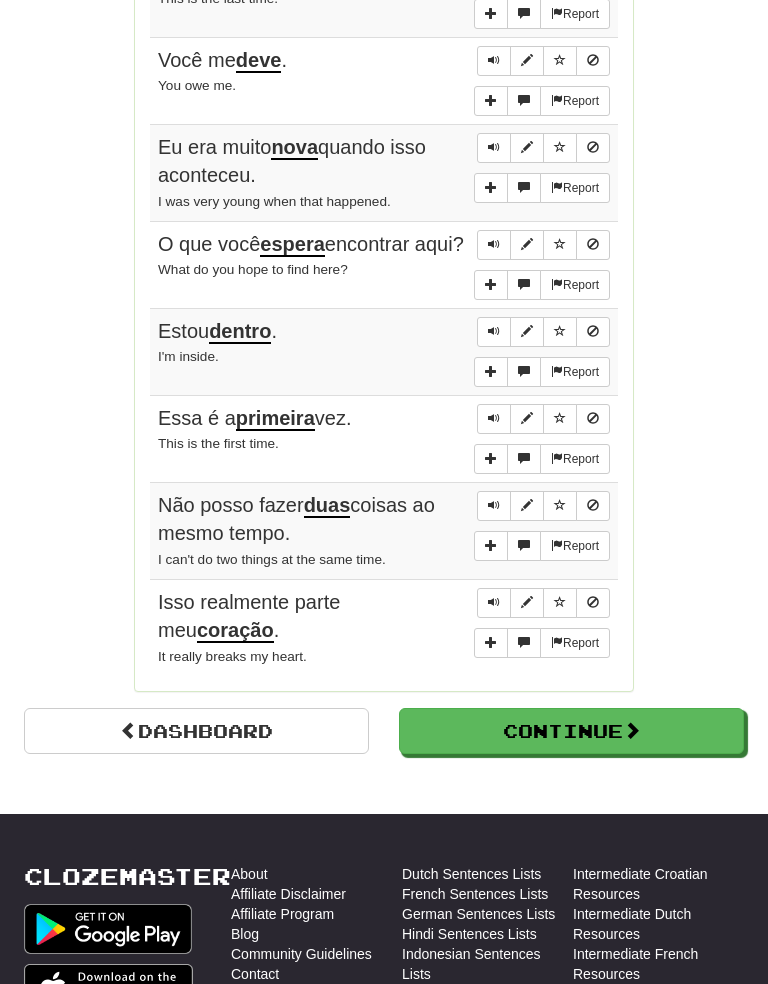 scroll, scrollTop: 1423, scrollLeft: 0, axis: vertical 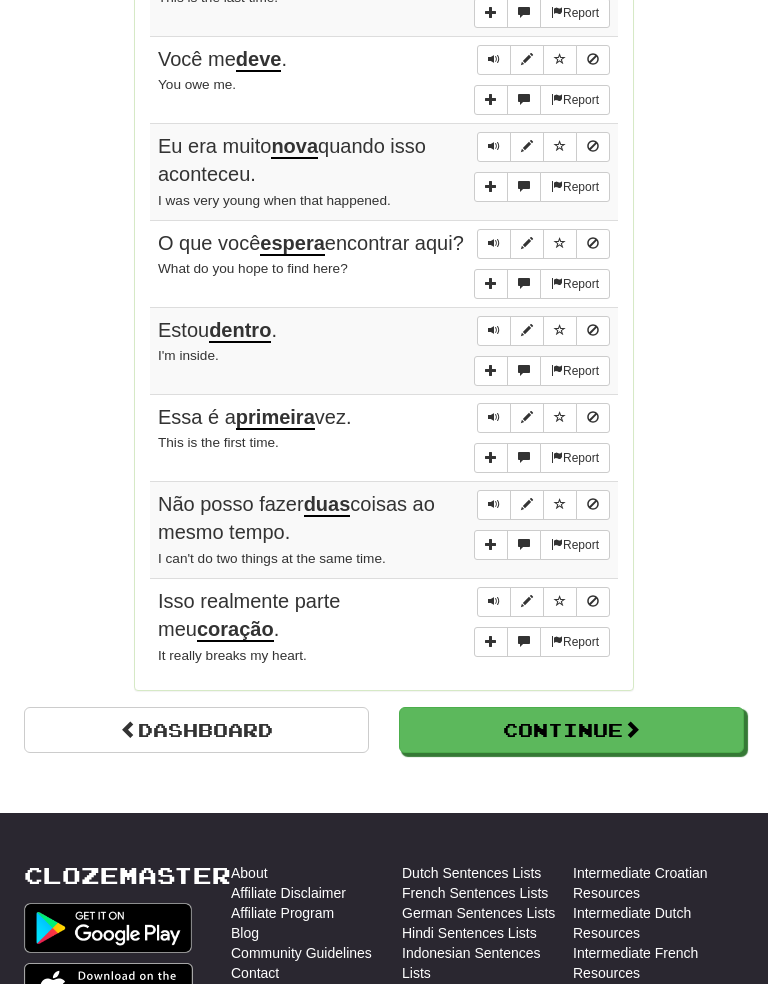 click on "Round Results Stats: Score:   + 100 Time:   2 : 14 New:   5 Review:   5 Correct:   10 Incorrect:   0 Get fluent faster. Get  Clozemaster Pro   Progress: 500 Most Common Playing:  673  /  3,155 + 5 21.173% 21.331% Mastered:  629  /  3,155 19.937% Ready for Review:  44  /  Level:  94 248  points to level  95  - keep going! Ranked:  208 th  this week Sentences:  Report Só para deixar claro, não  fui  eu. Just to be clear, this was not me.  Report Por que você  queria  fazer algo assim? Why would you want to do something like that?  Report Esta é a  última  vez. This is the last time.  Report Você me  deve . You owe me.  Report Eu era muito  nova  quando isso aconteceu. I was very young when that happened.  Report O que você  espera  encontrar aqui? What do you hope to find here?  Report Estou  dentro . I'm inside.  Report Essa é a  primeira  vez. This is the first time.  Report Não posso fazer  duas  coisas ao mesmo tempo. I can't do two things at the same time.  Report Isso realmente parte meu  ." at bounding box center (384, -235) 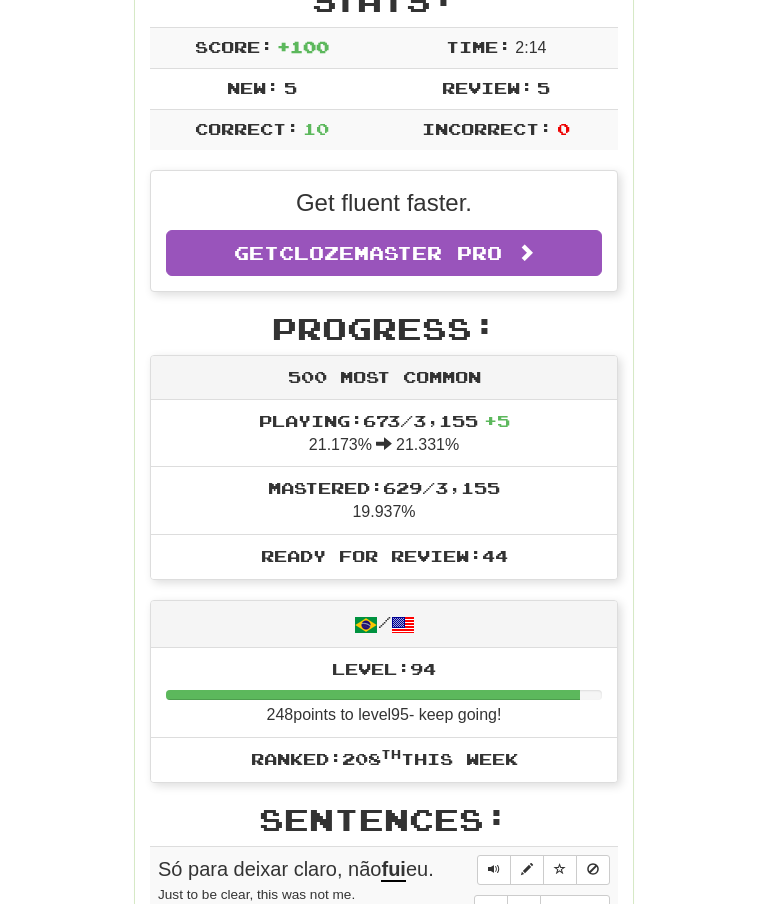 scroll, scrollTop: 0, scrollLeft: 0, axis: both 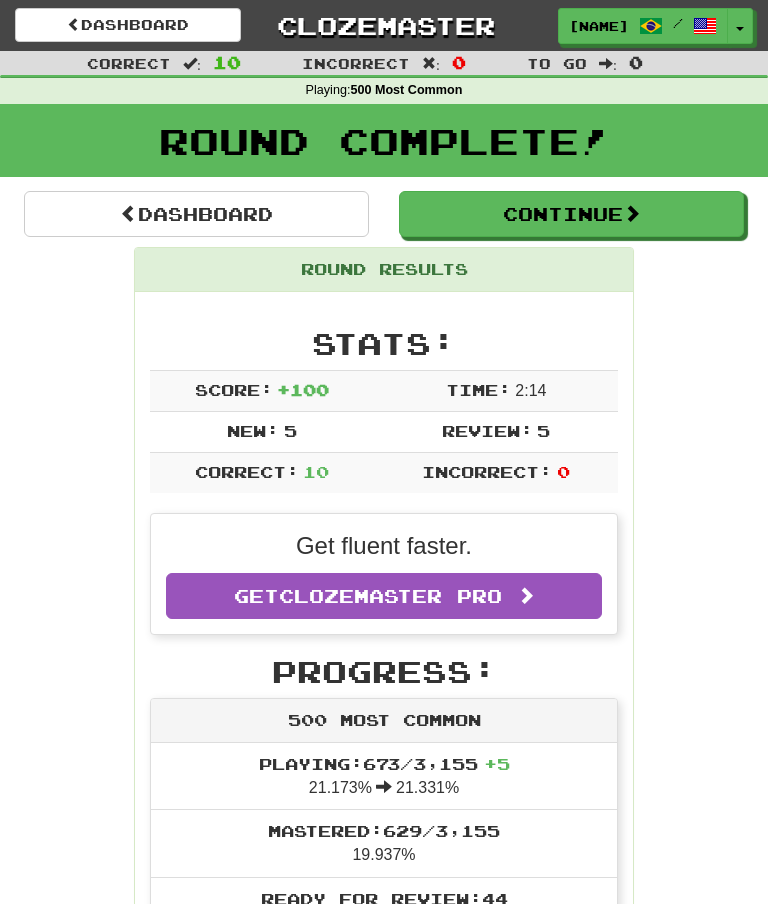 click on "Toggle Dropdown" at bounding box center [740, 26] 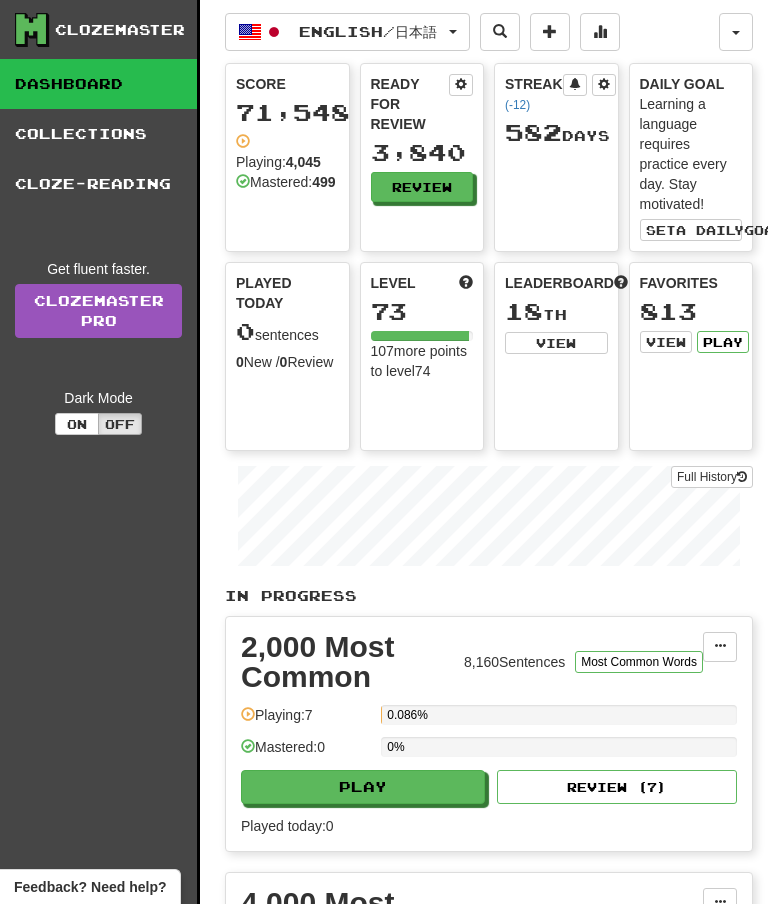 scroll, scrollTop: 0, scrollLeft: 0, axis: both 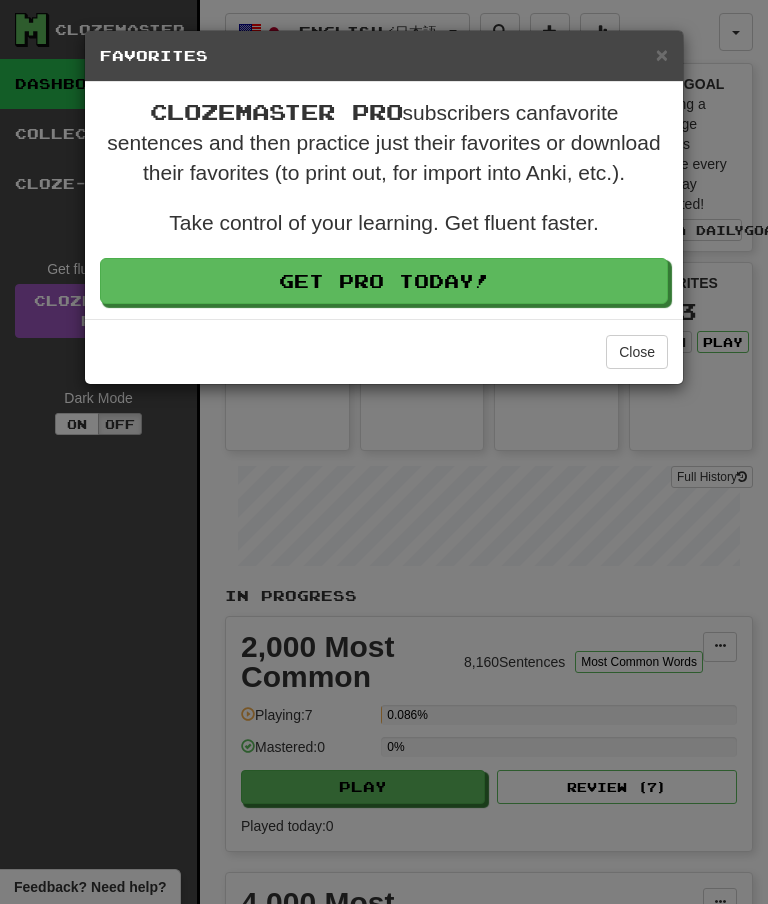 click on "Close" at bounding box center (637, 352) 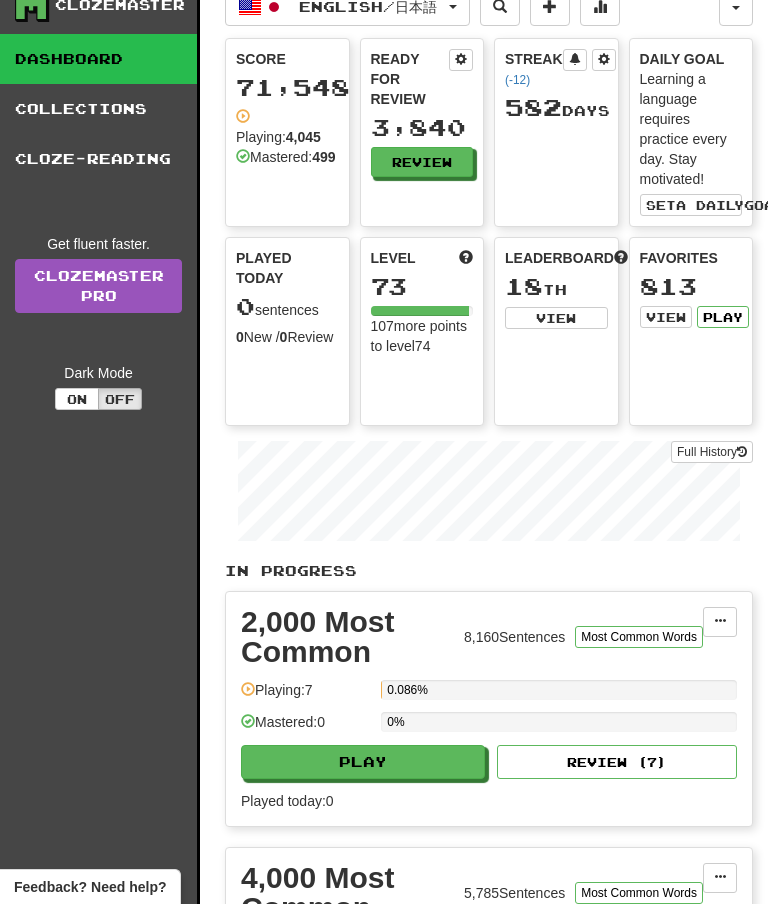 scroll, scrollTop: 0, scrollLeft: 0, axis: both 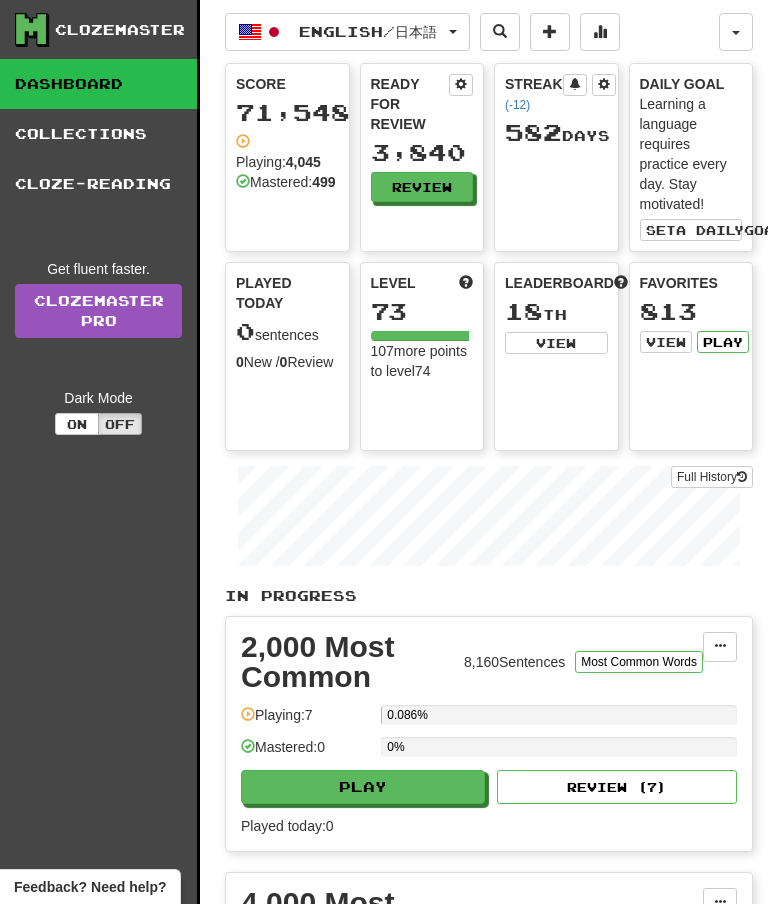 click on "Collections" at bounding box center [98, 134] 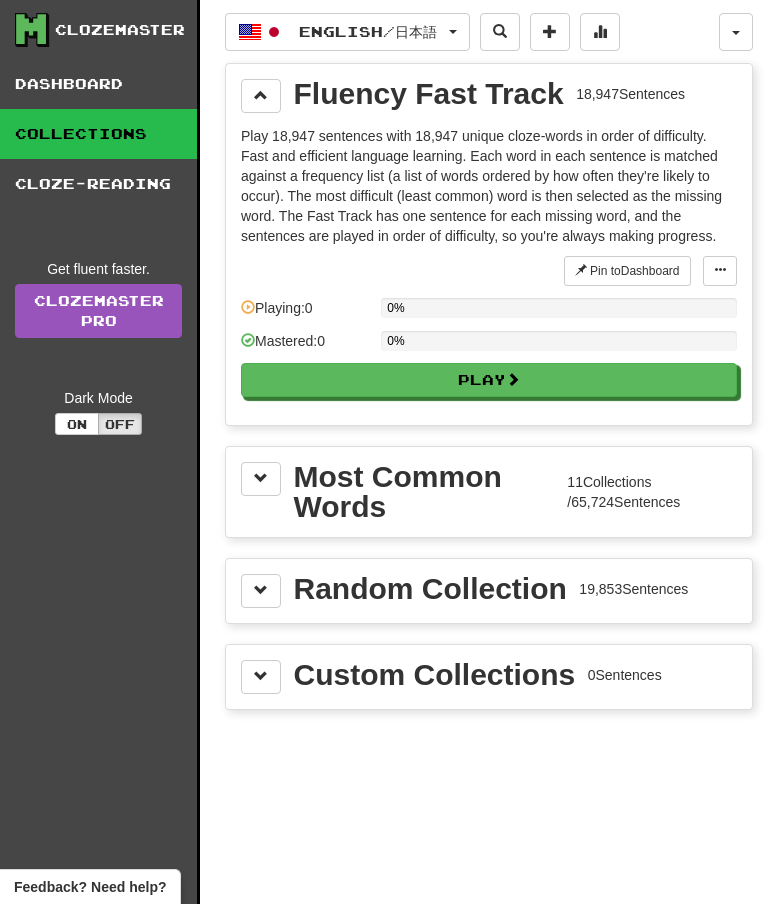 click at bounding box center [261, 95] 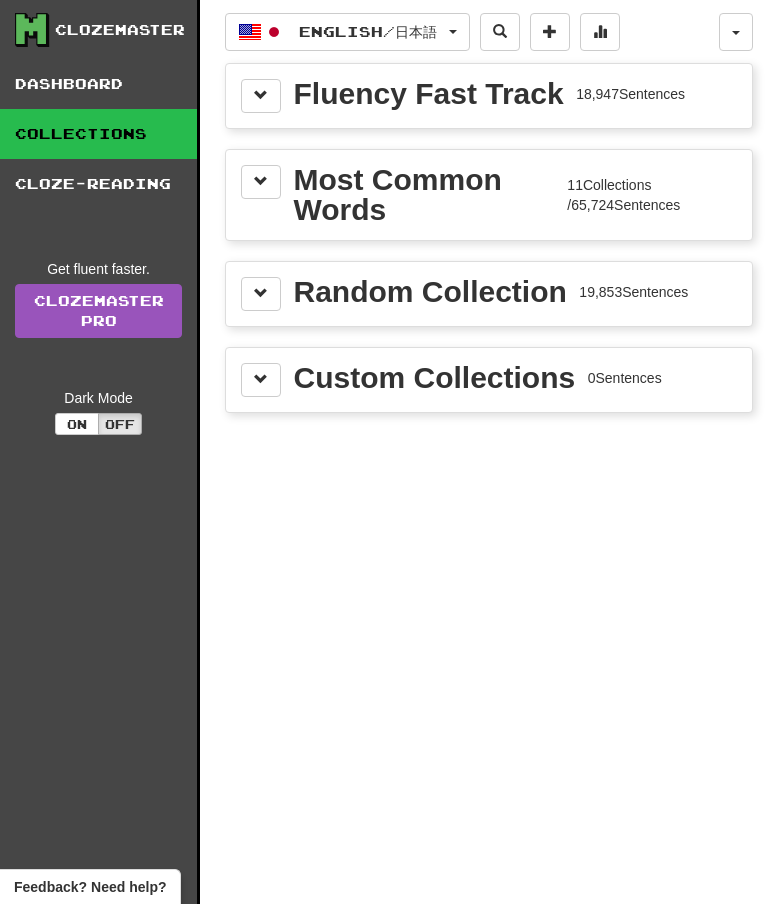 click at bounding box center (261, 182) 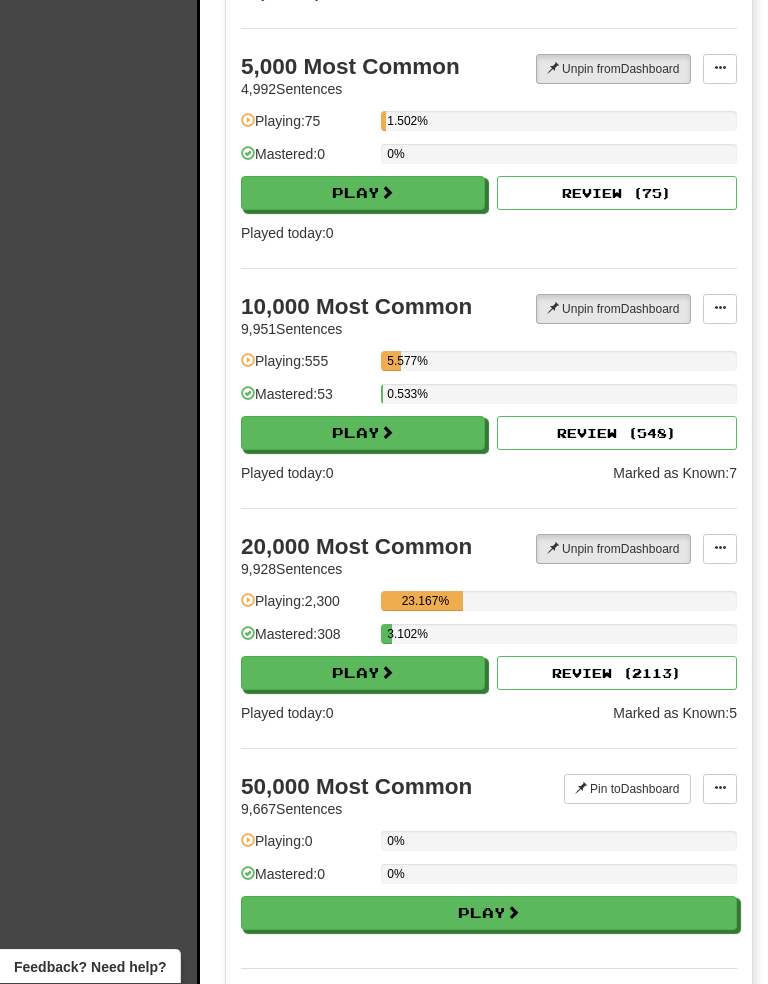 click on "Play" at bounding box center [363, 674] 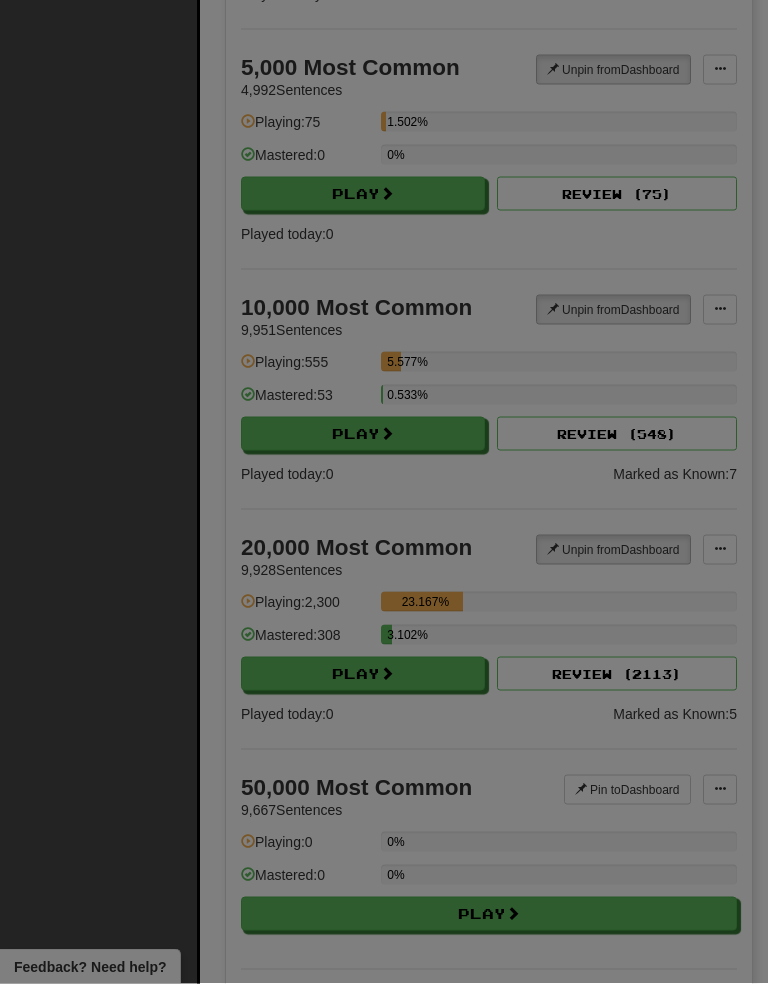 scroll, scrollTop: 1609, scrollLeft: 0, axis: vertical 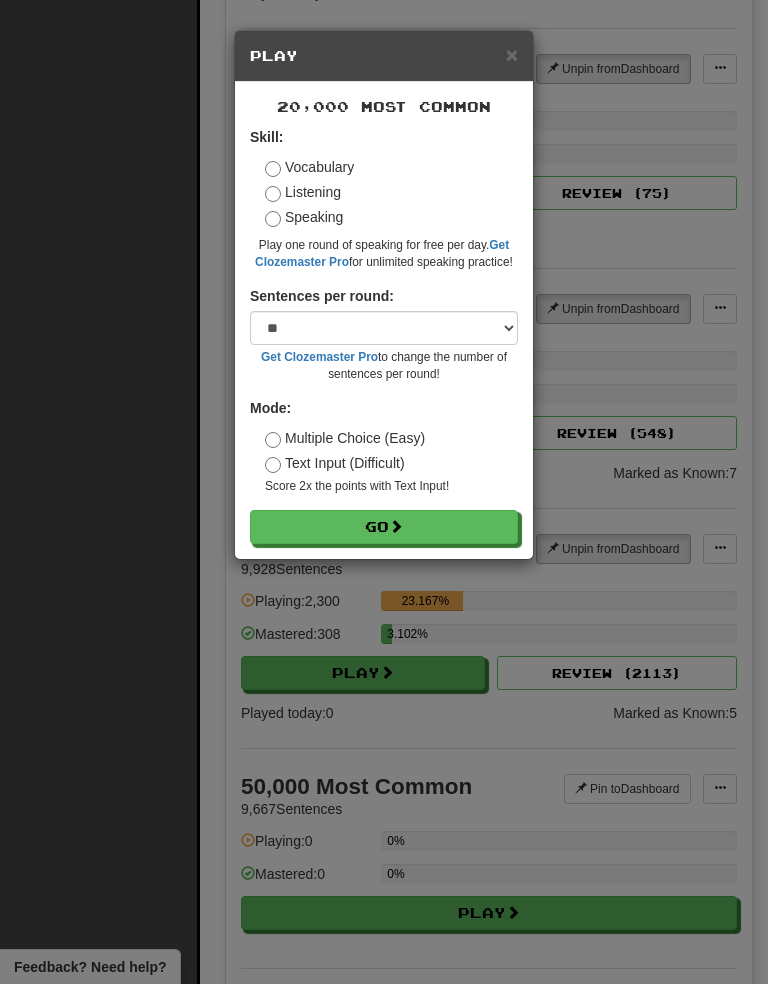 click on "Go" at bounding box center (384, 527) 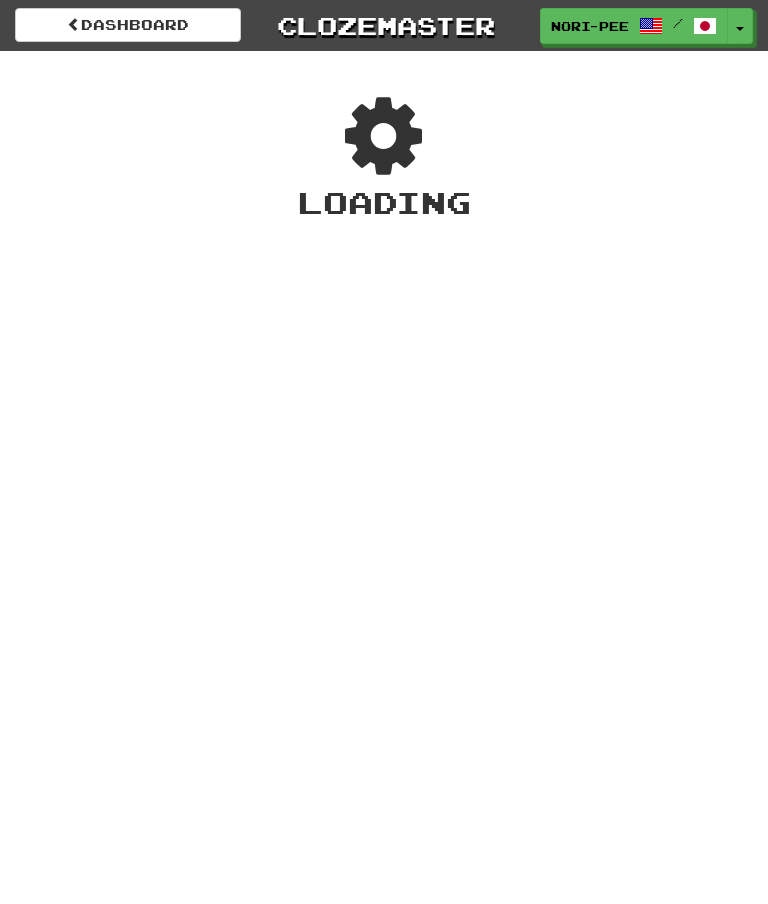 scroll, scrollTop: 0, scrollLeft: 0, axis: both 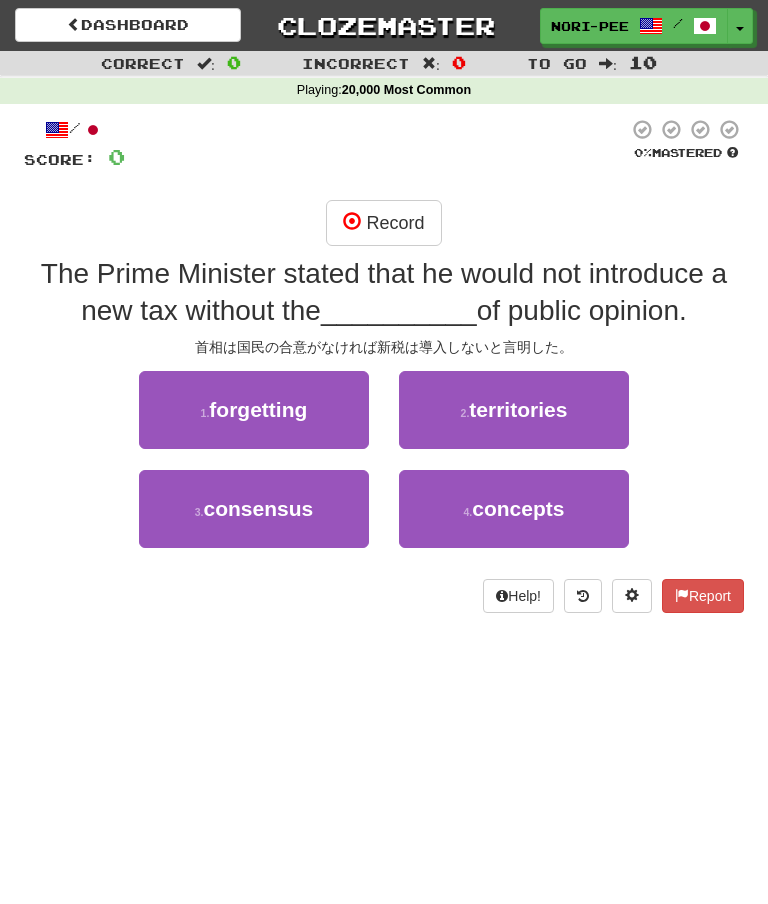 click on "Record" at bounding box center [383, 223] 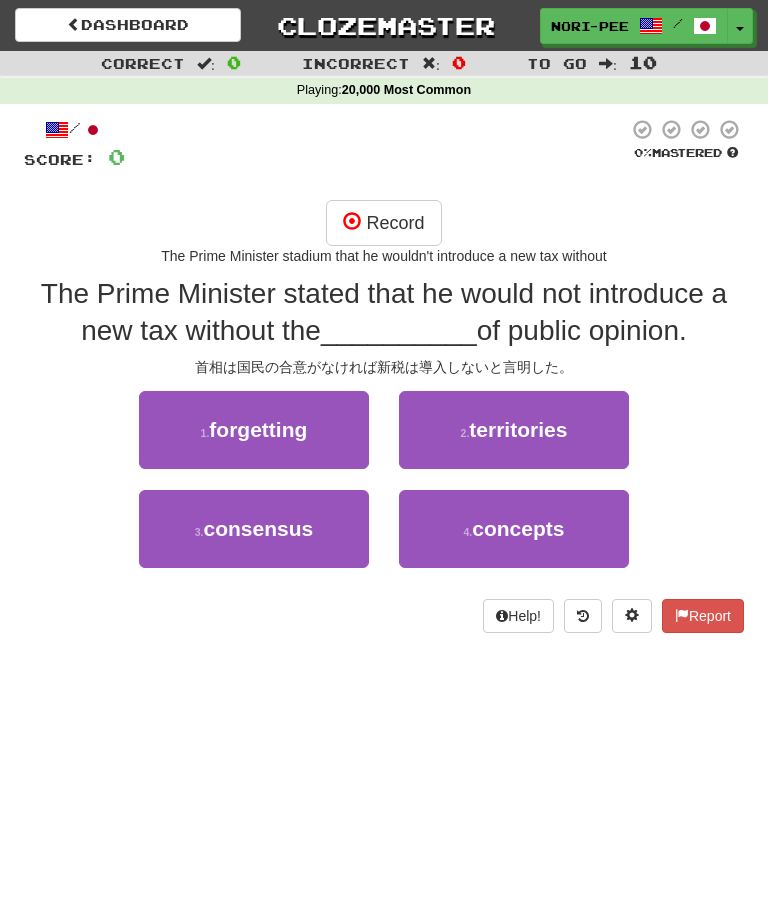 click on "Record" at bounding box center [383, 223] 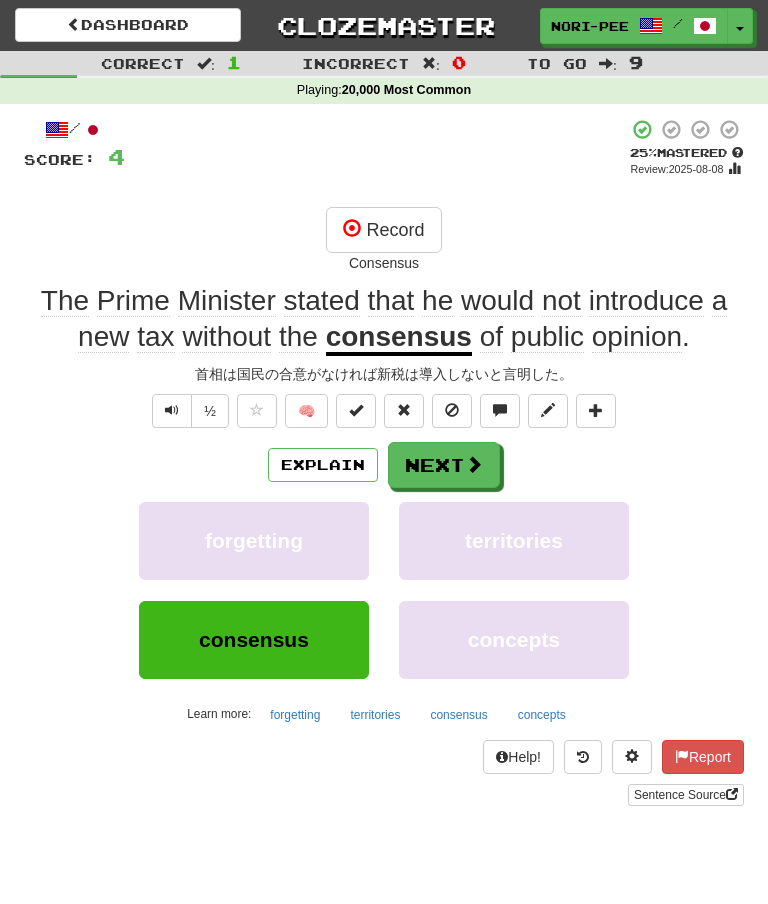 click on "Explain" at bounding box center [323, 465] 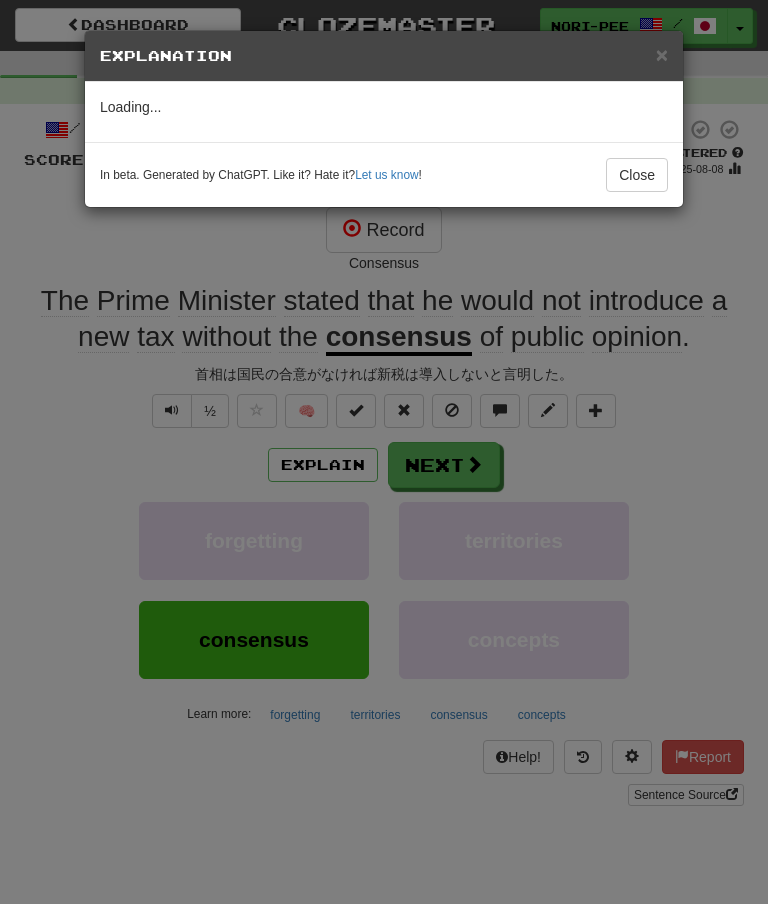 click on "Close" at bounding box center [637, 175] 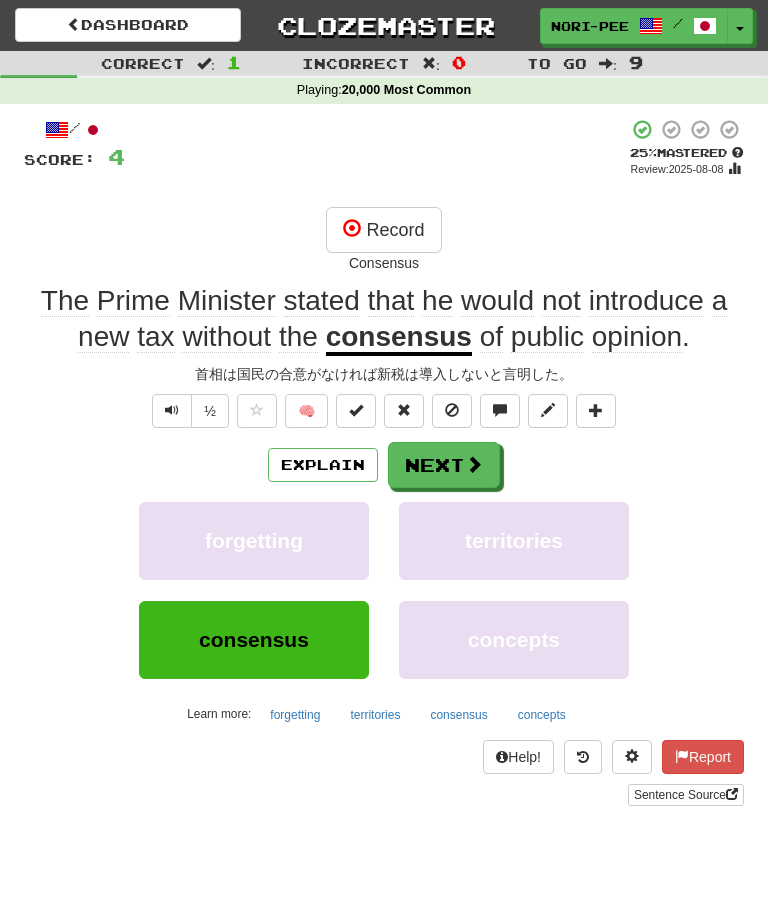 click on "Next" at bounding box center [444, 465] 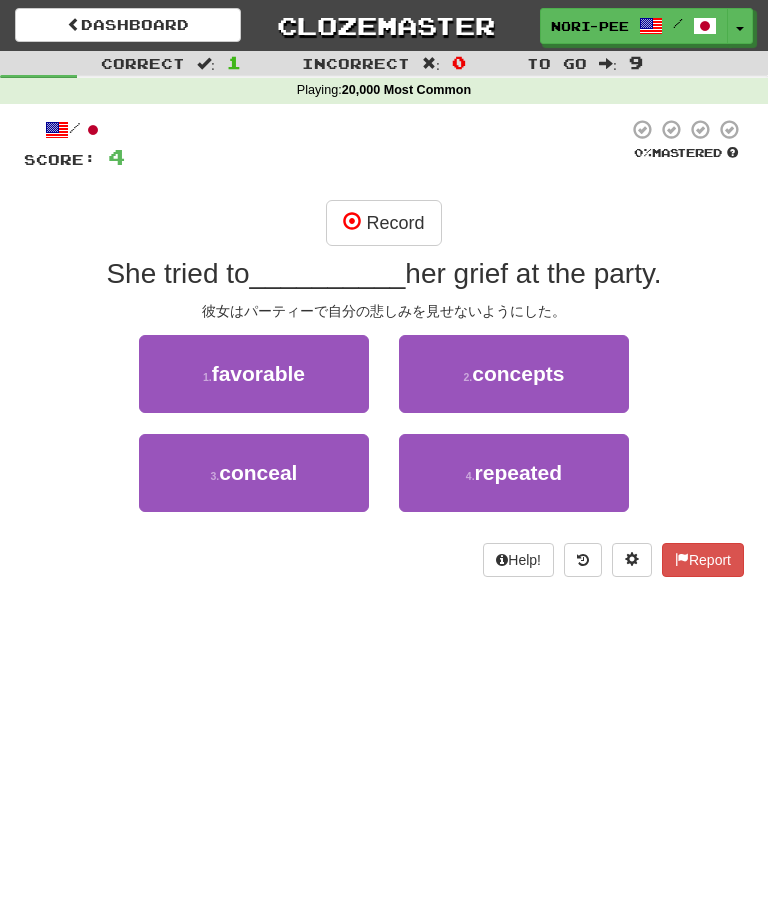 click on "Record" at bounding box center [383, 223] 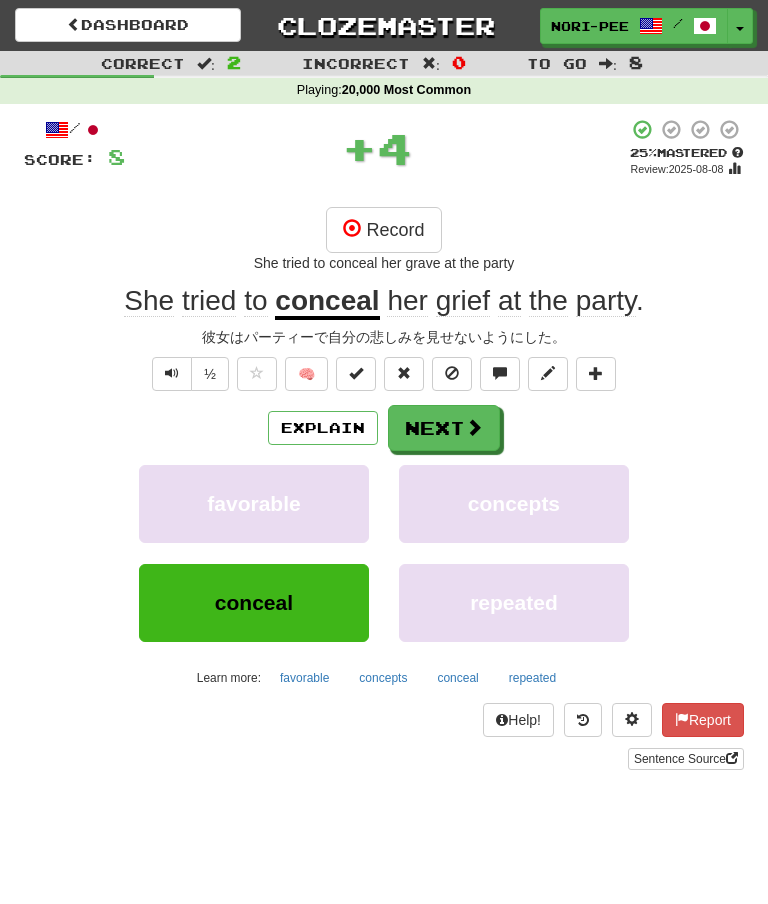 click on "Next" at bounding box center [444, 428] 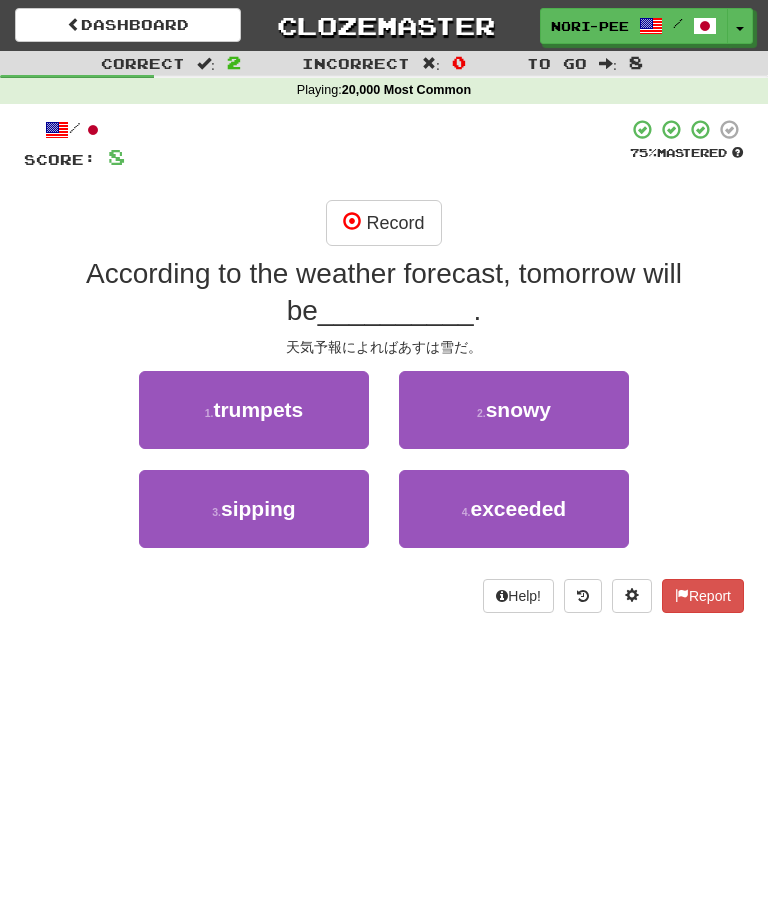 click on "Record" at bounding box center (383, 223) 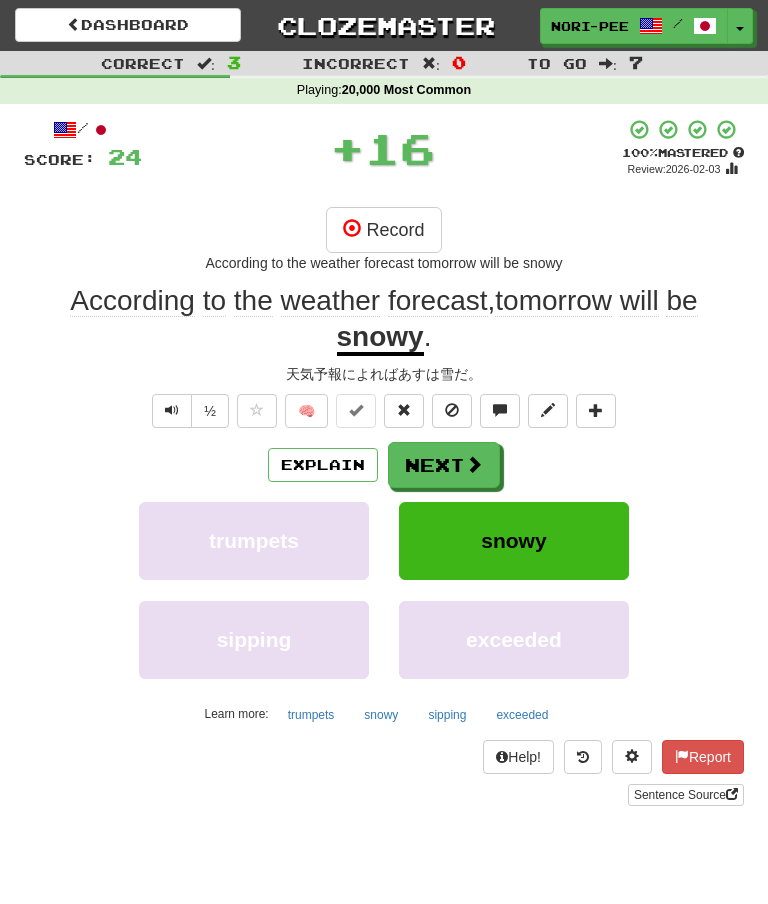 click on "Next" at bounding box center (444, 465) 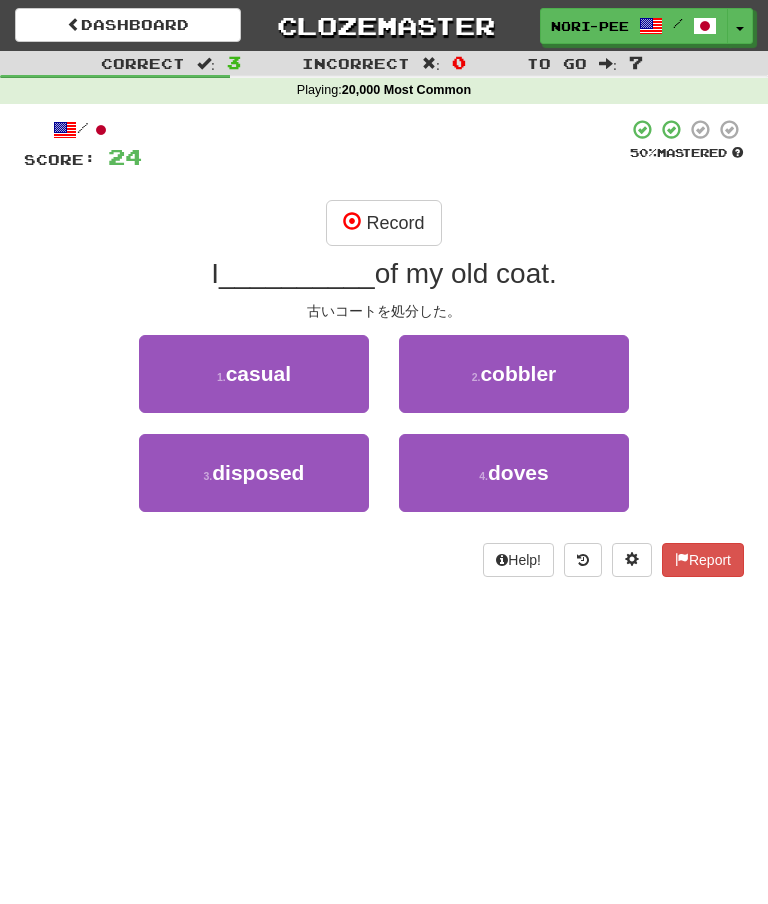 click on "Record" at bounding box center (383, 223) 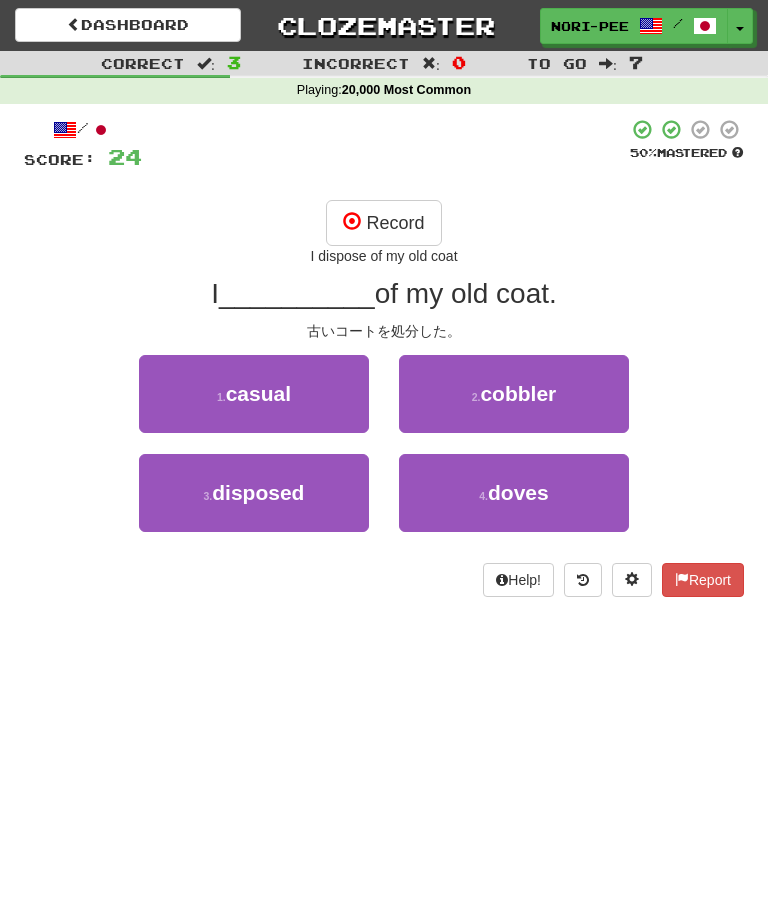click on "Record" at bounding box center [383, 223] 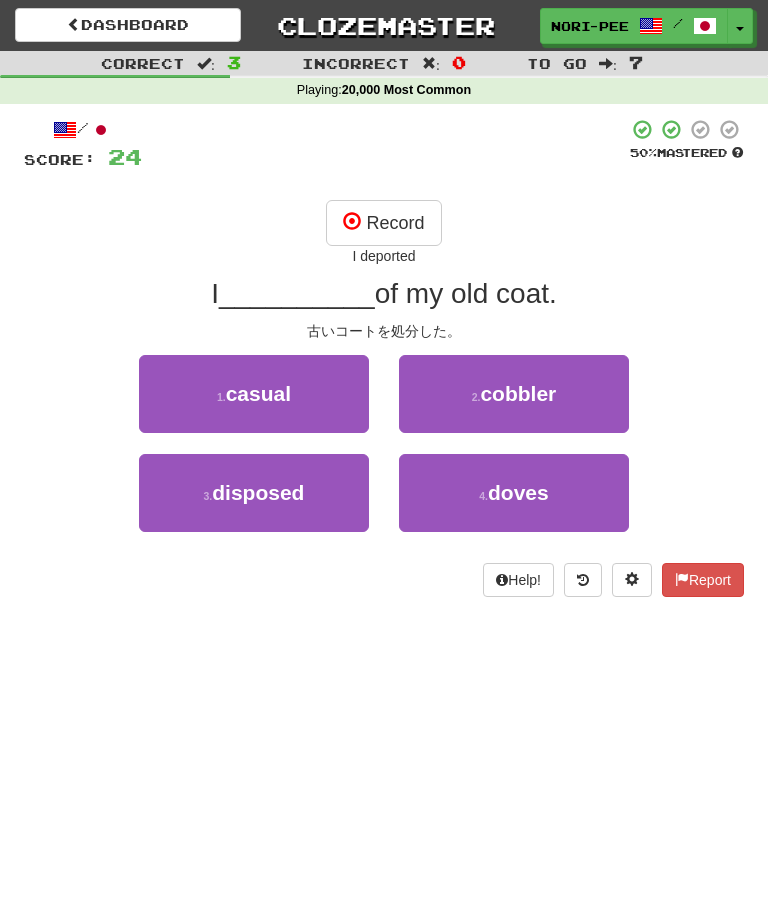 click on "Record" at bounding box center [383, 223] 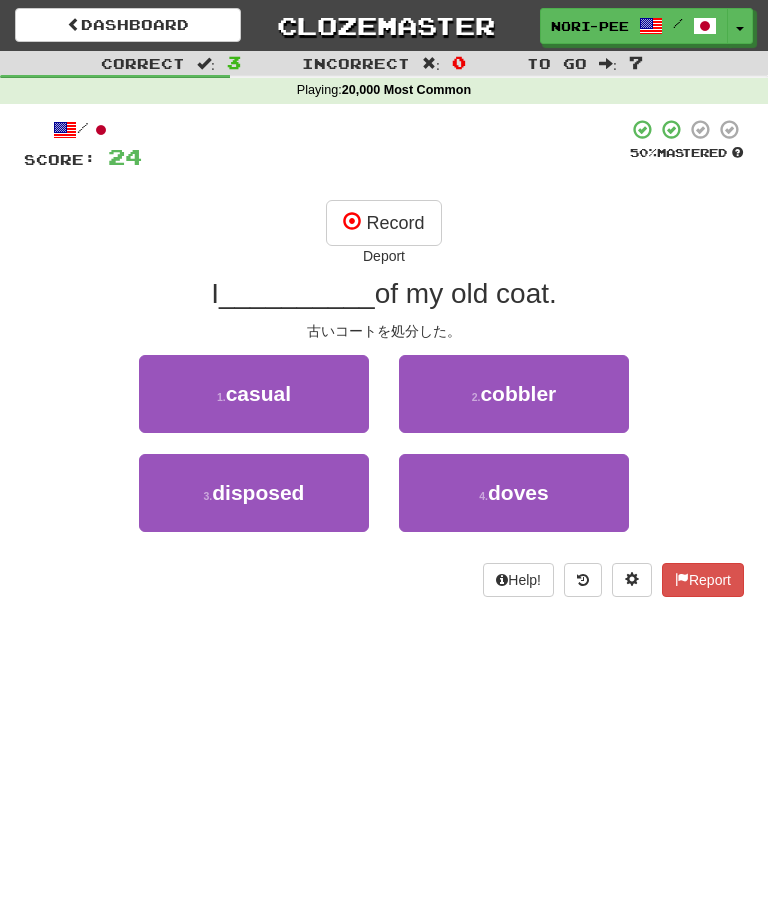 click on "Record" at bounding box center (383, 223) 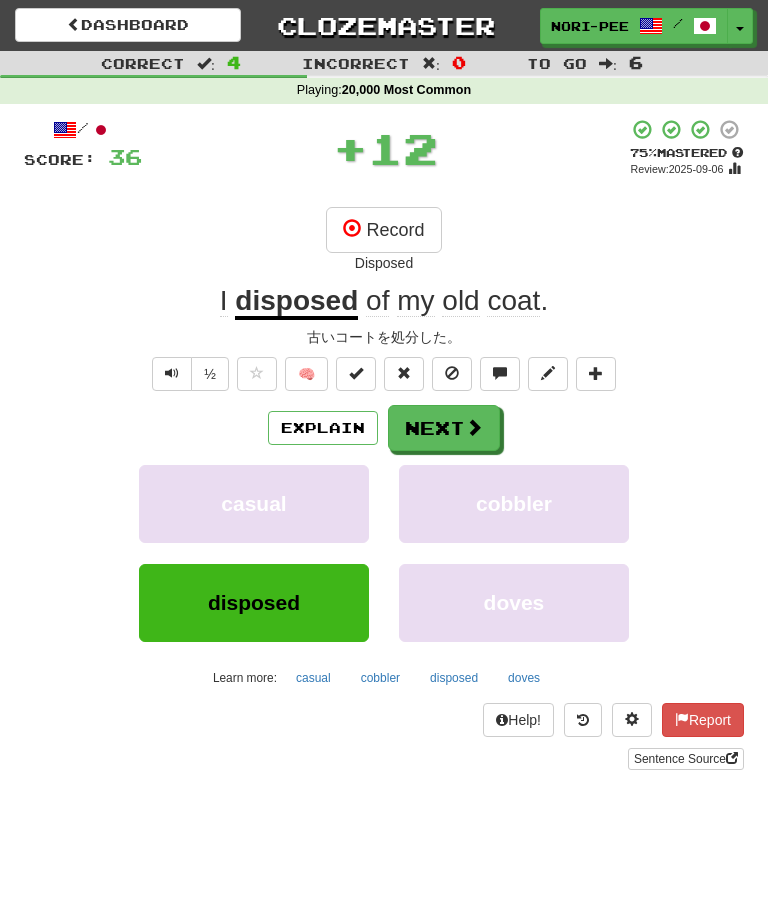 click at bounding box center (474, 427) 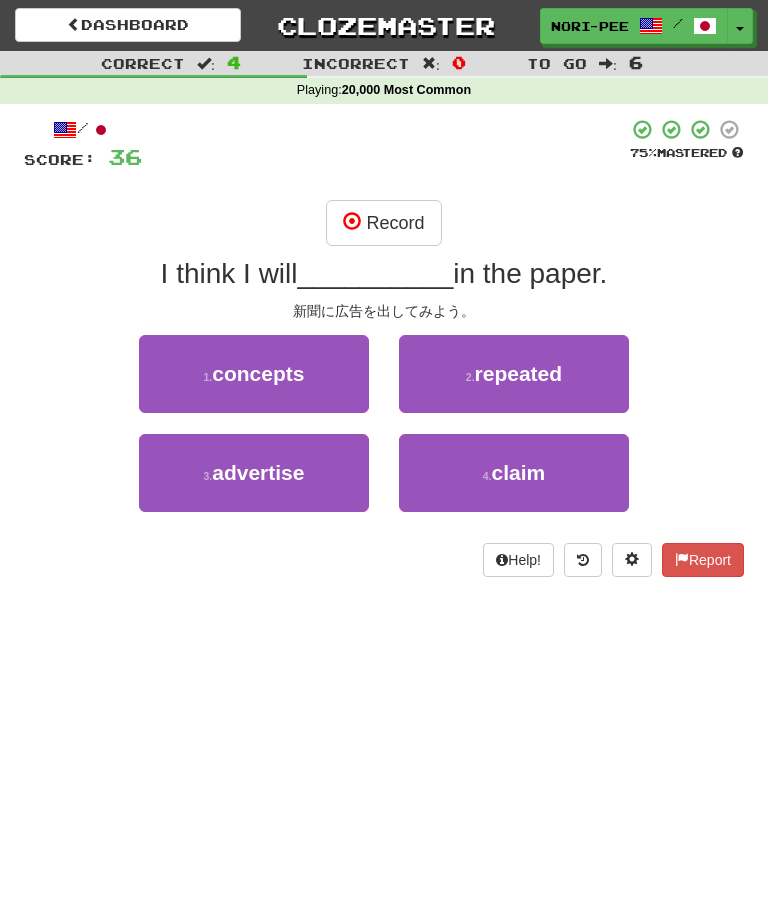 click on "Record" at bounding box center (383, 223) 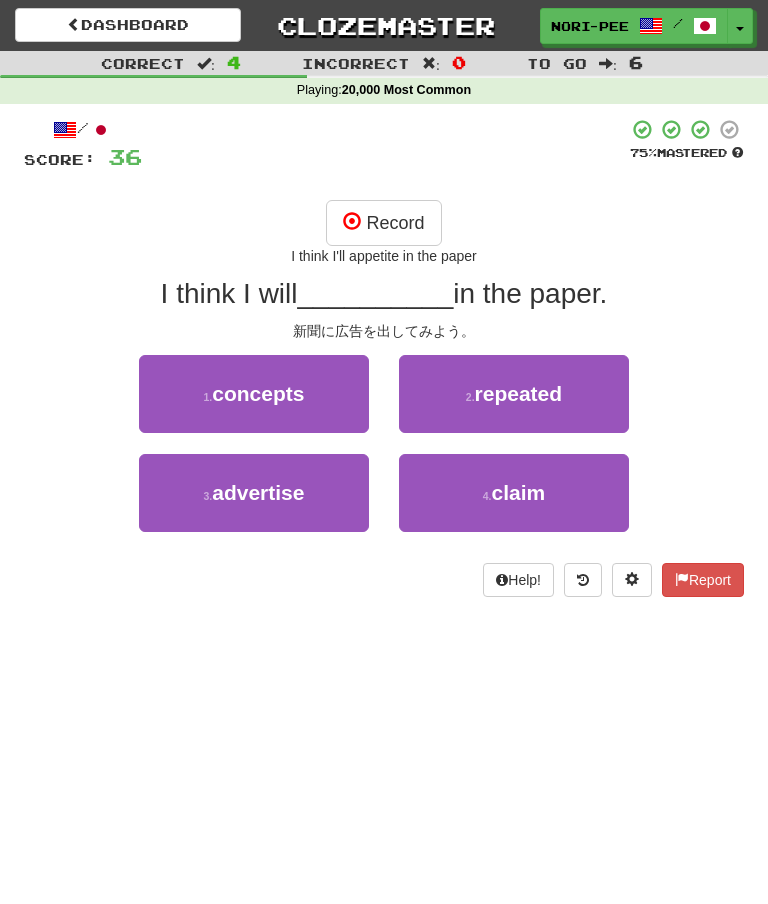 click on "Record" at bounding box center (383, 223) 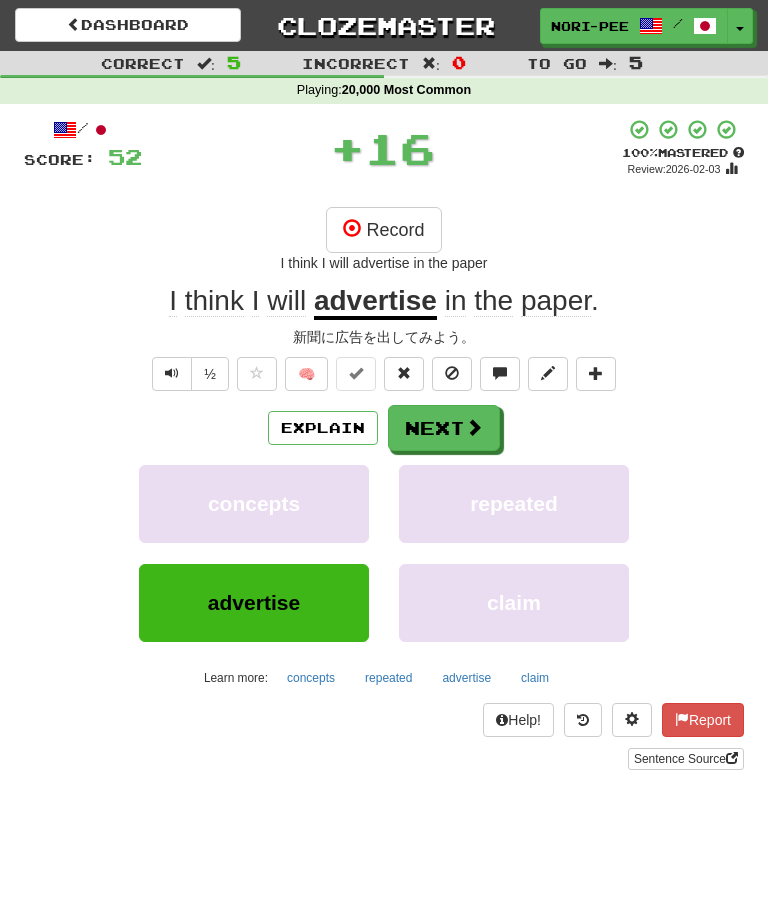 click at bounding box center (172, 374) 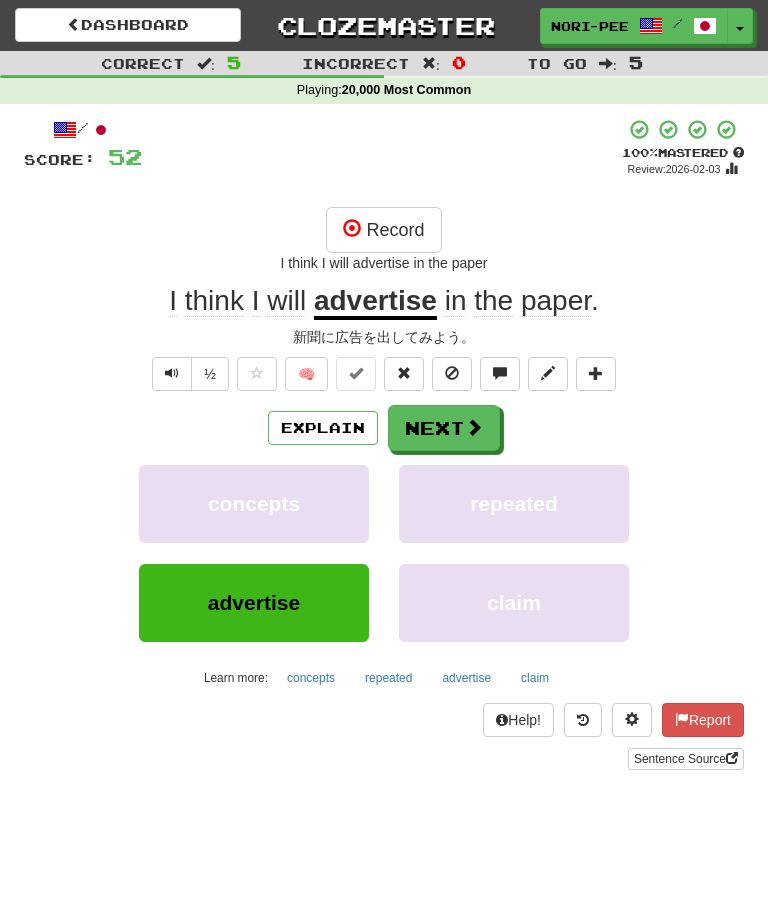 click at bounding box center [172, 373] 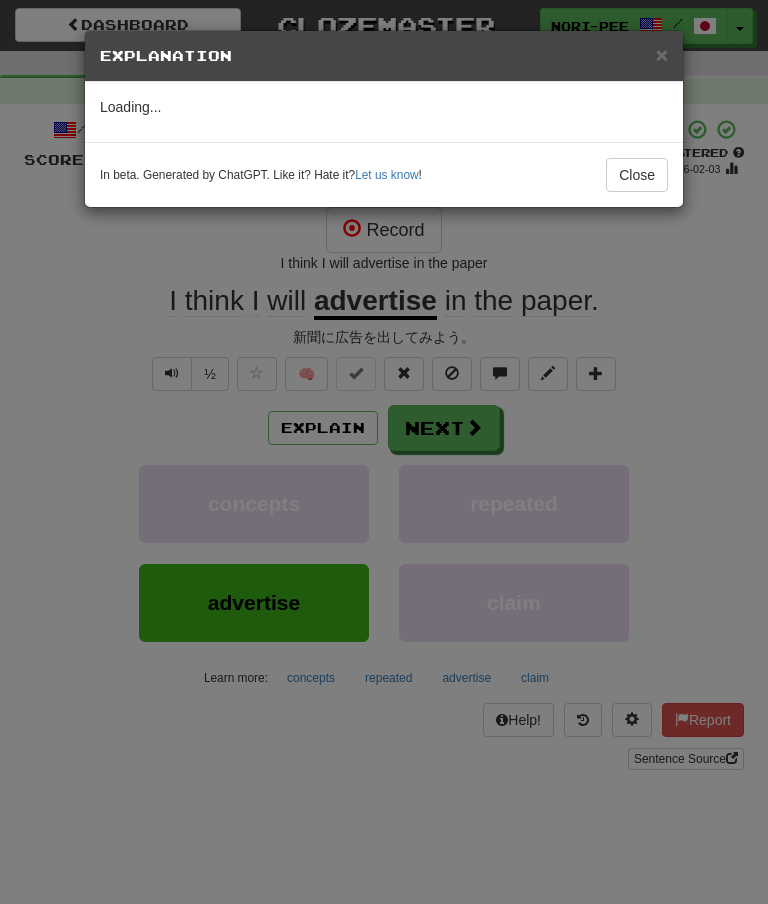 click on "Close" at bounding box center [637, 175] 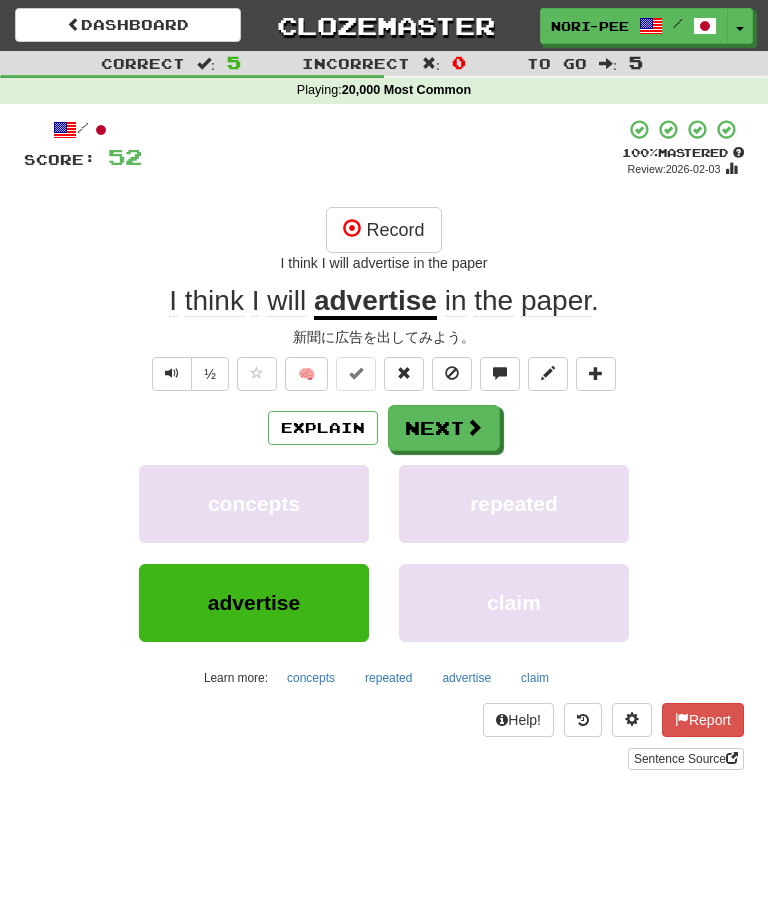 click at bounding box center (172, 373) 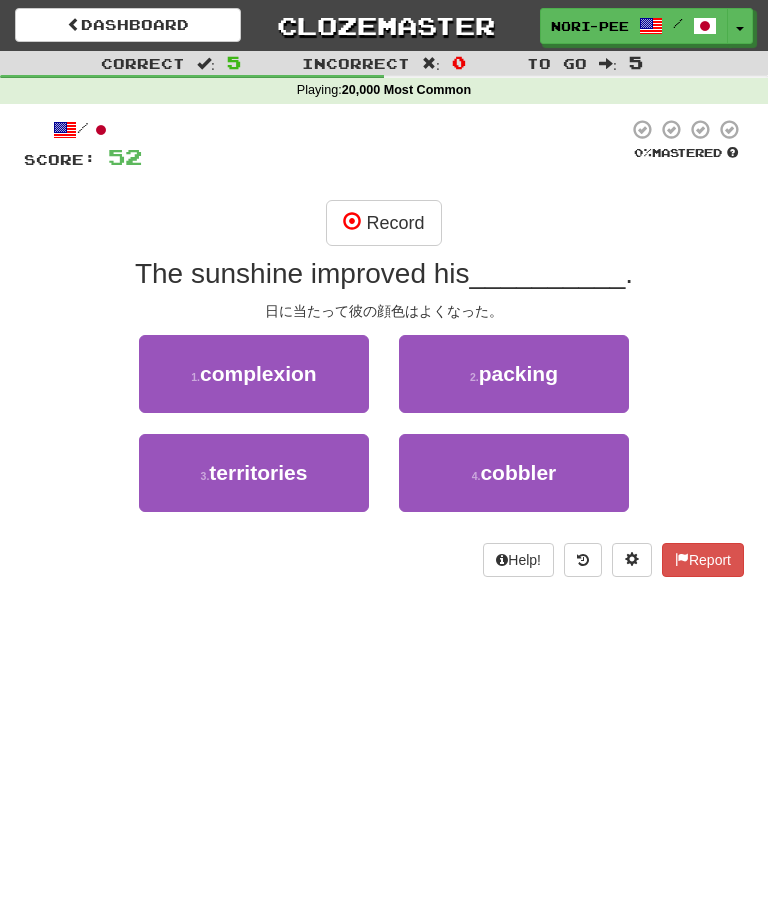 click on "Record" at bounding box center (383, 223) 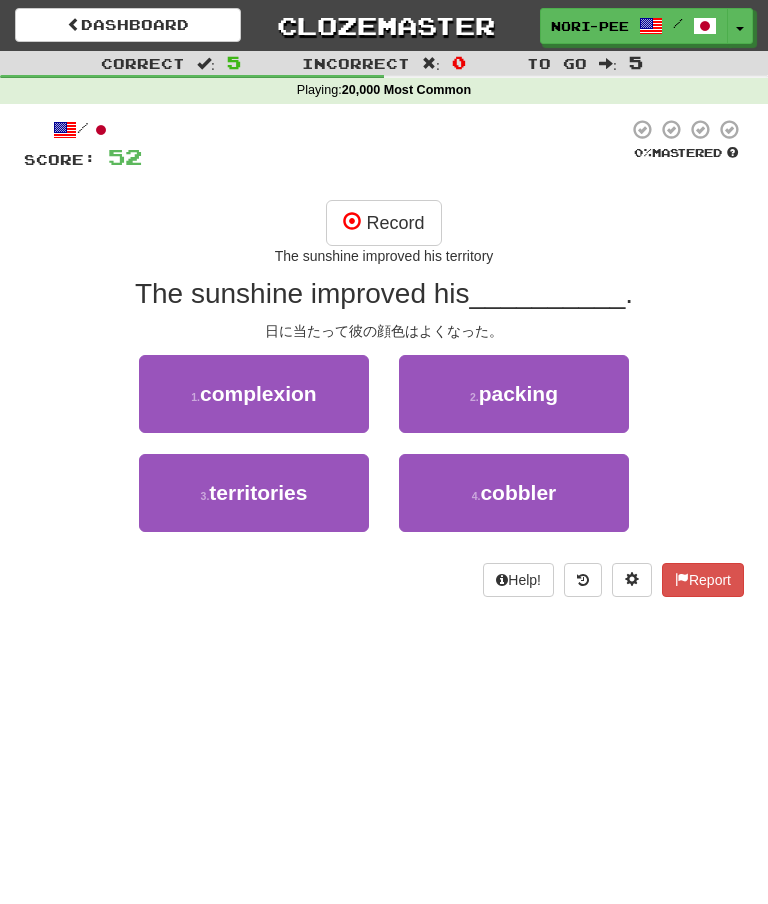 click on "Record" at bounding box center (383, 223) 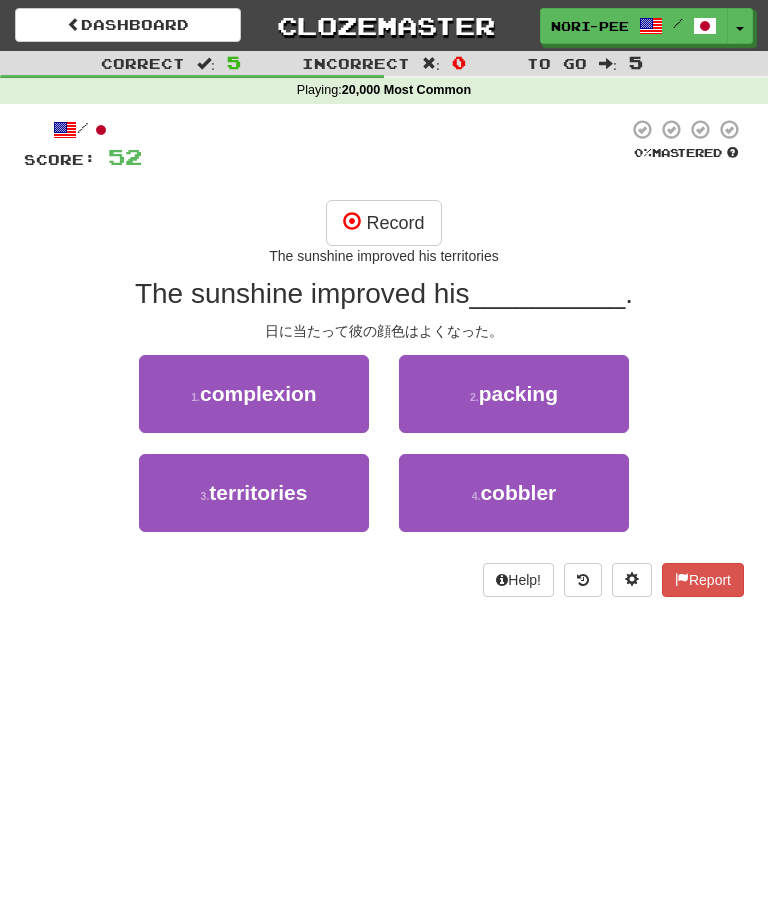 click on "Record" at bounding box center (383, 223) 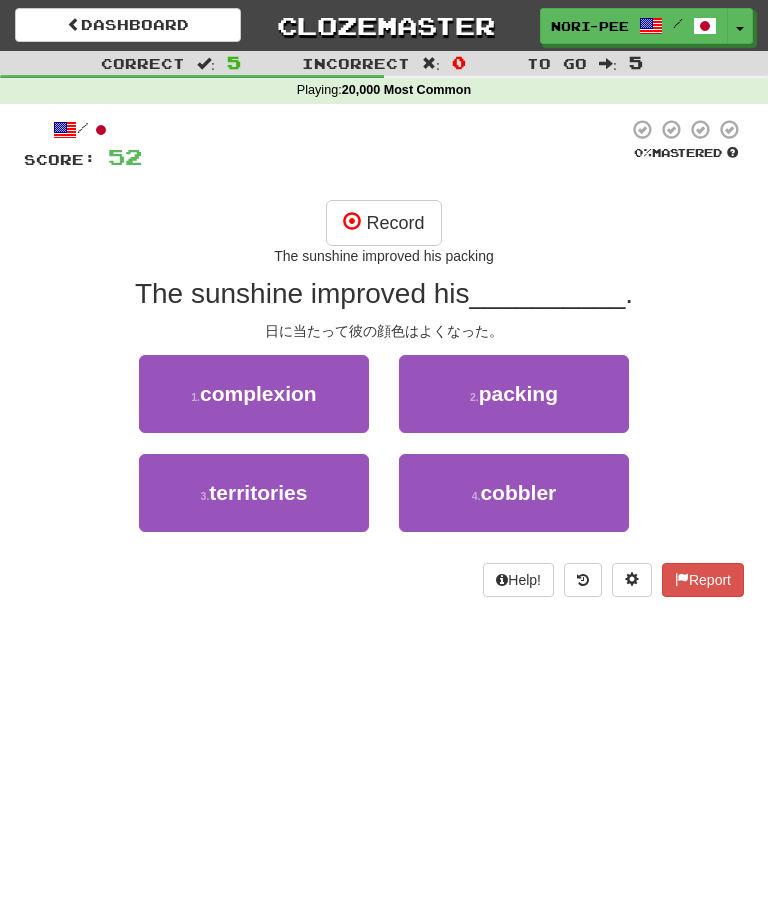 click on "Record" at bounding box center (383, 223) 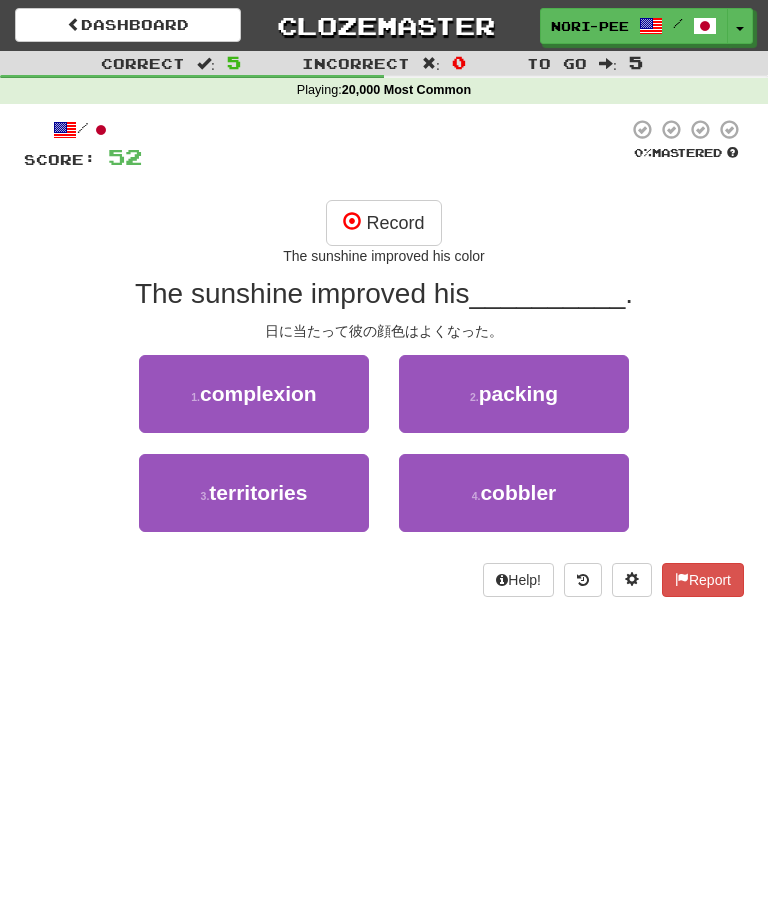 click on "Record" at bounding box center (383, 223) 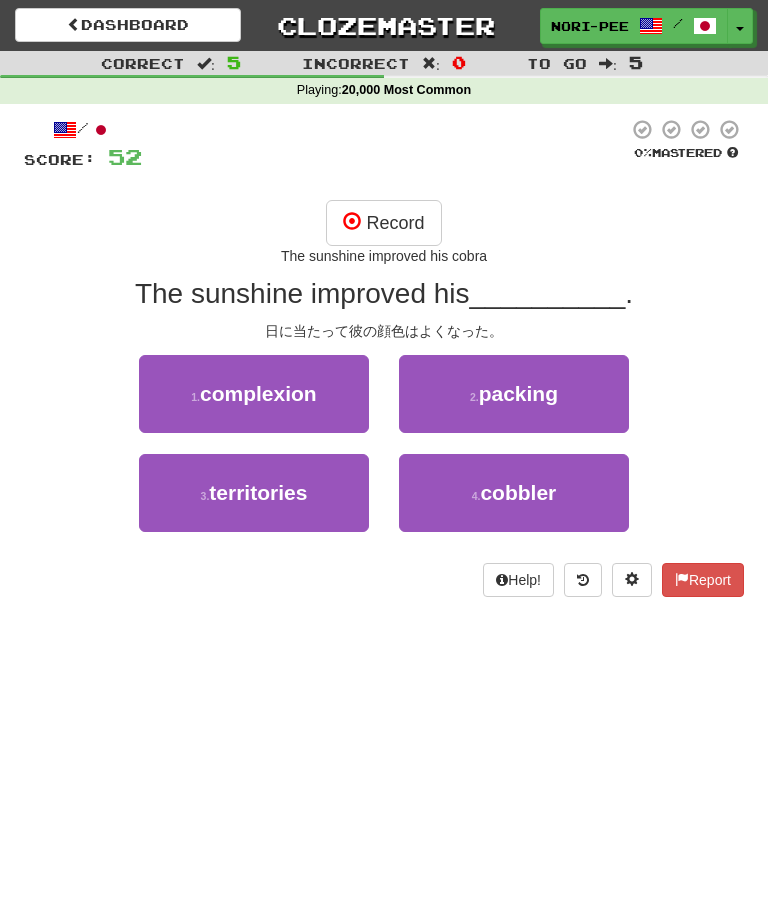 click on "Record" at bounding box center [383, 223] 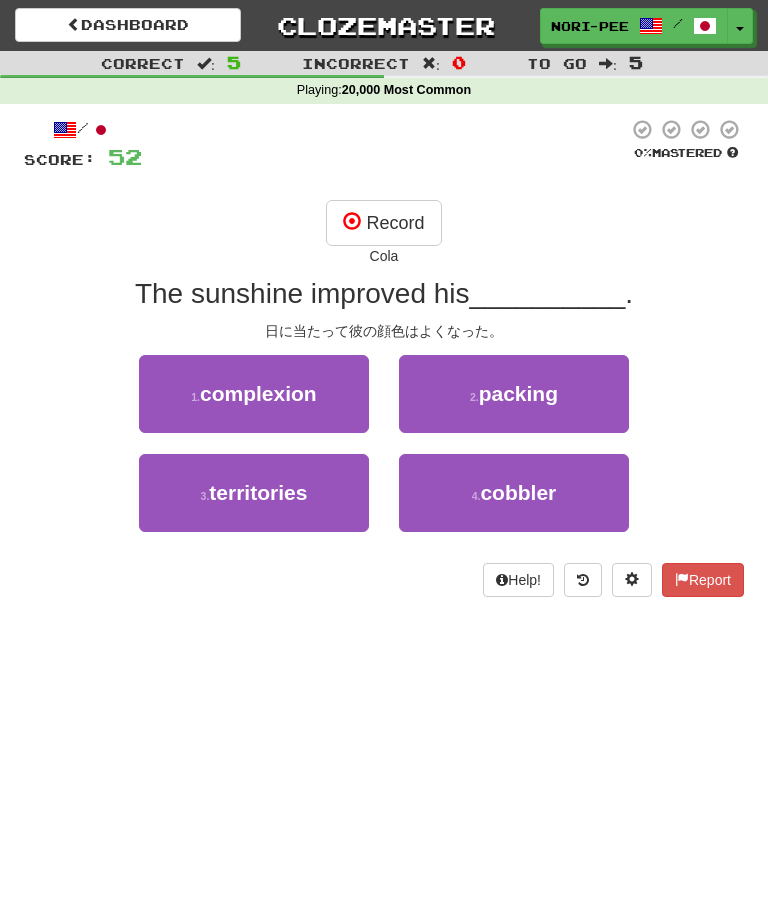 click on "Record" at bounding box center [383, 223] 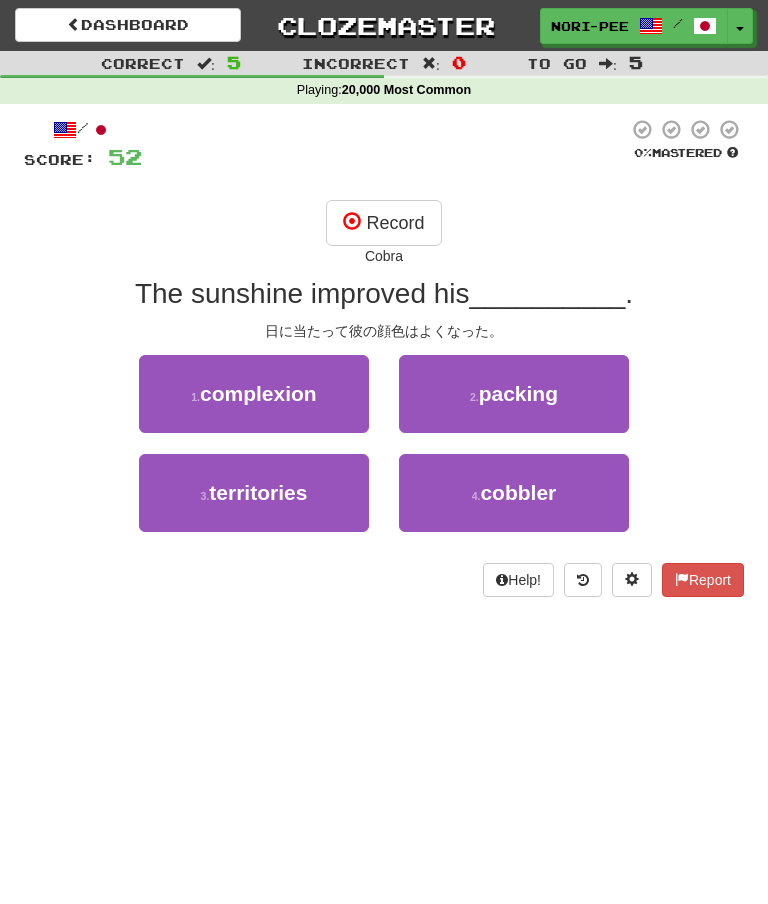click on "Record" at bounding box center (383, 223) 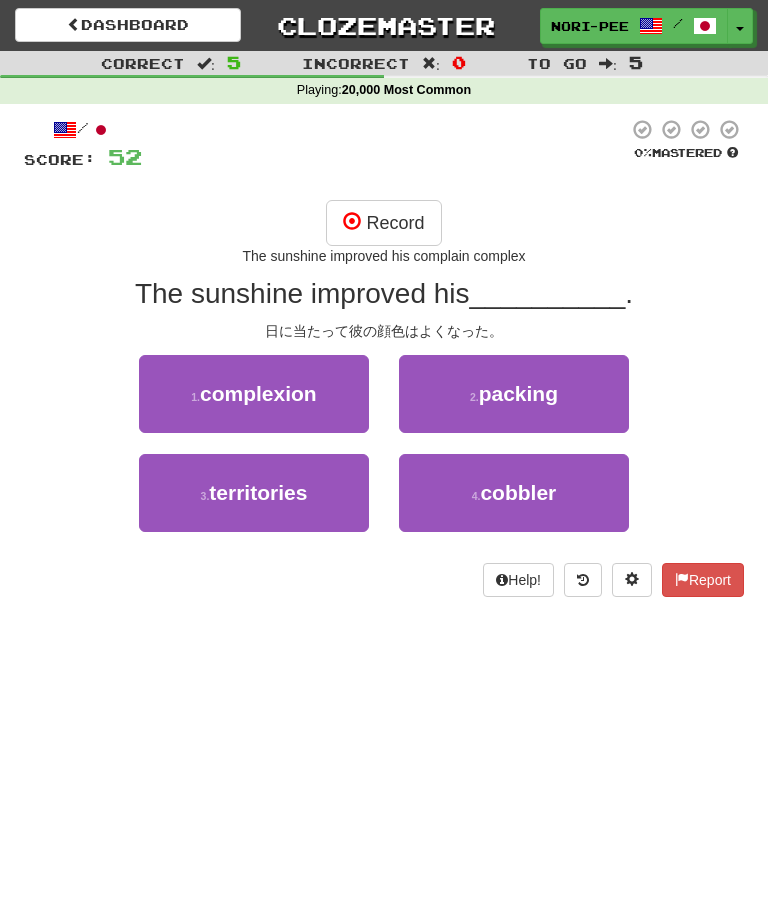 click on "Record" at bounding box center (383, 223) 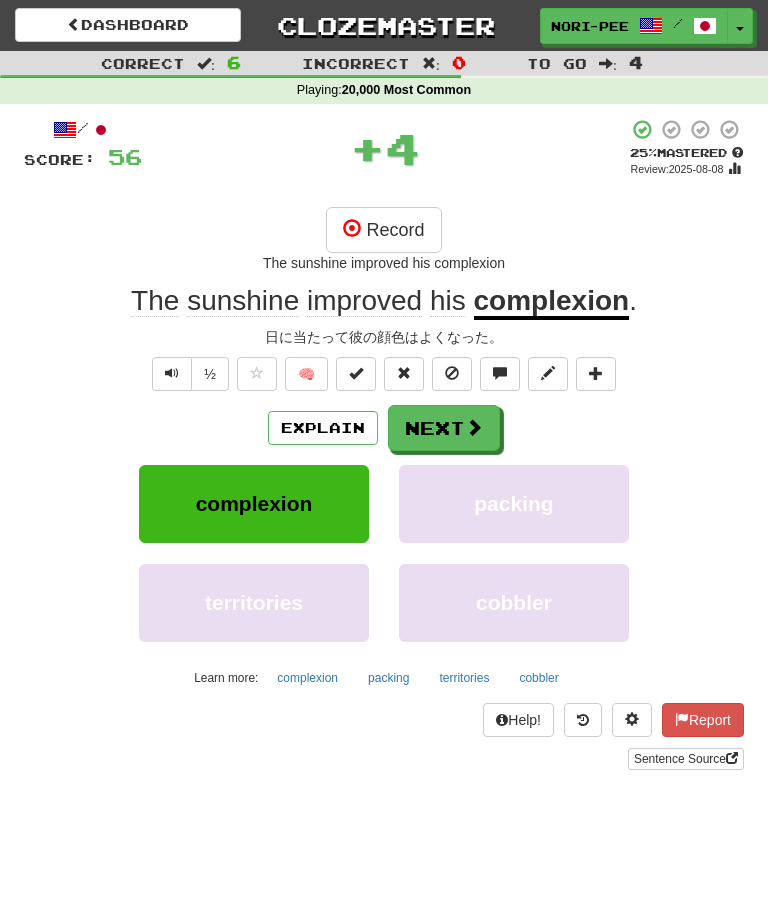 click on "Explain" at bounding box center [323, 428] 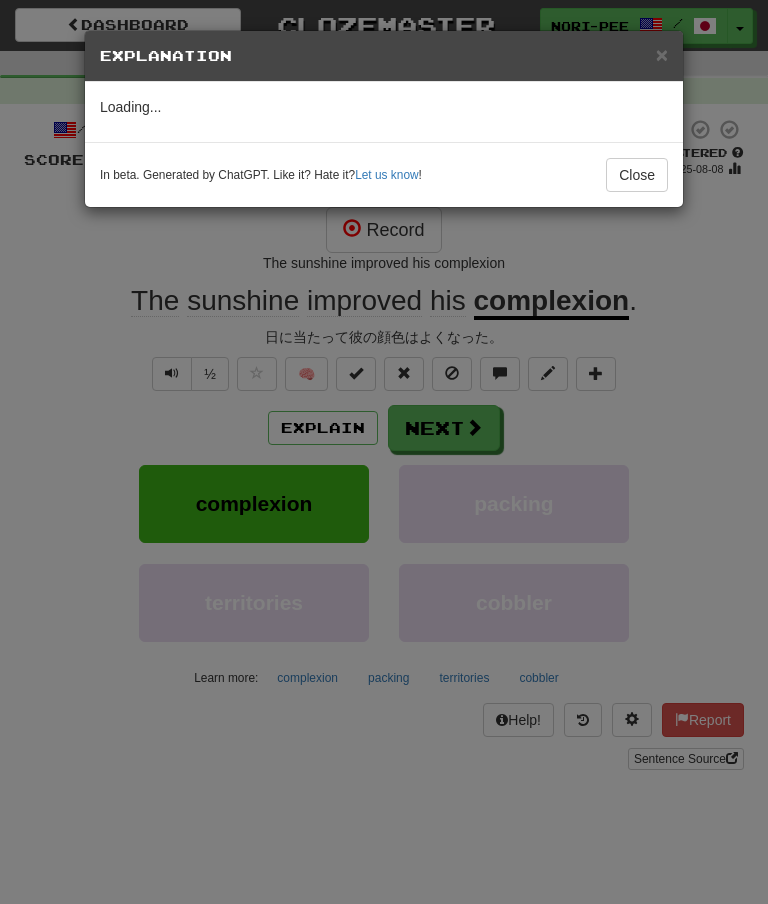 click on "Close" at bounding box center (637, 175) 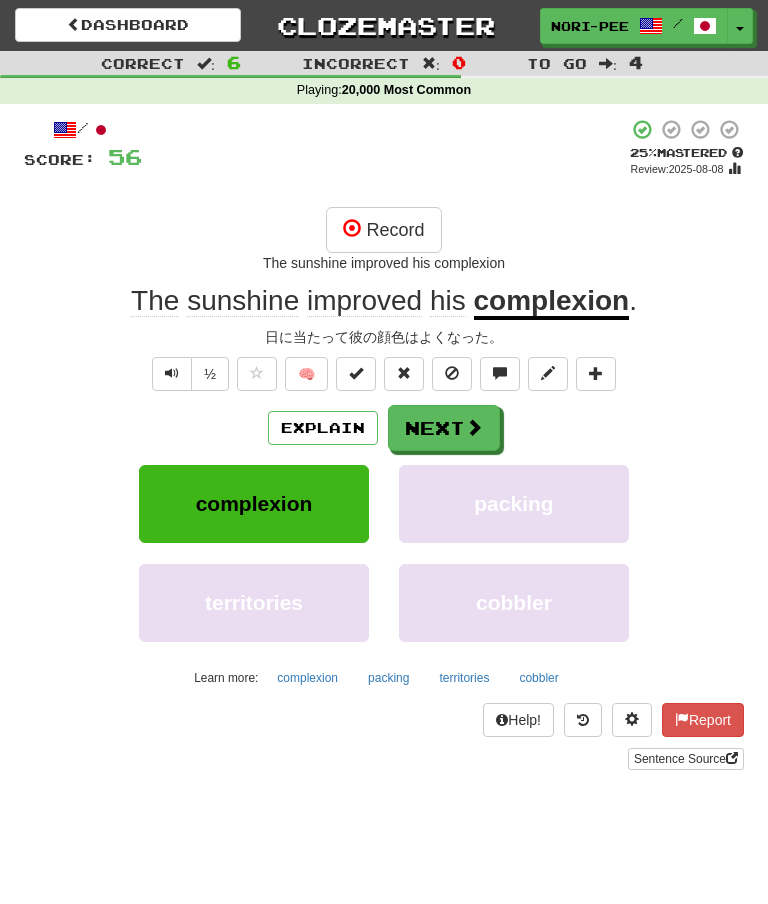 click on "Next" at bounding box center [444, 428] 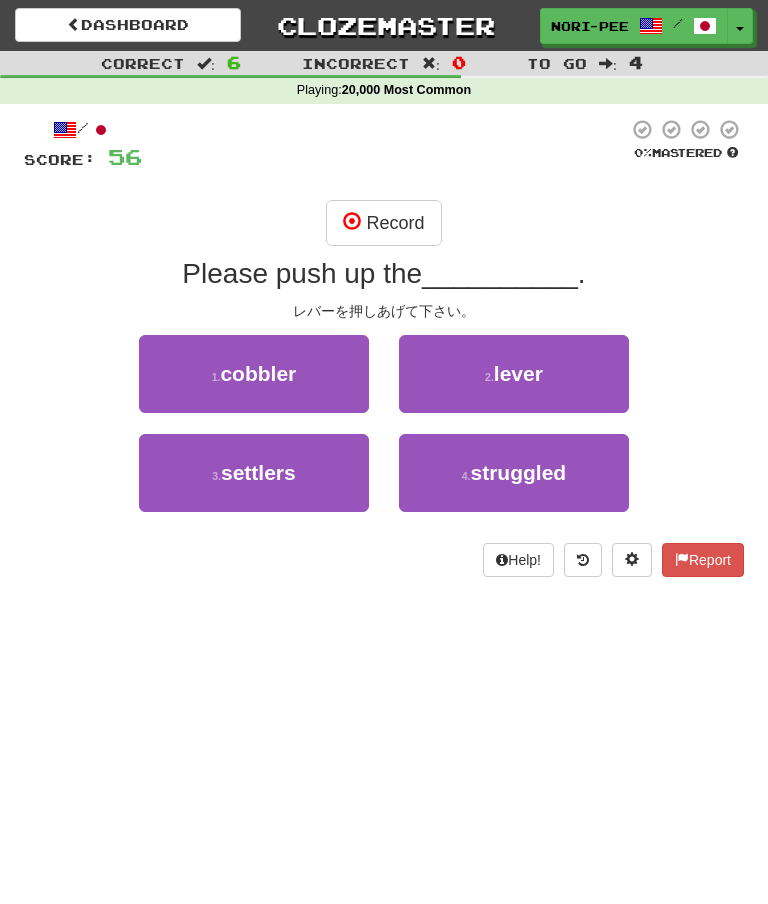 click on "Record" at bounding box center (383, 223) 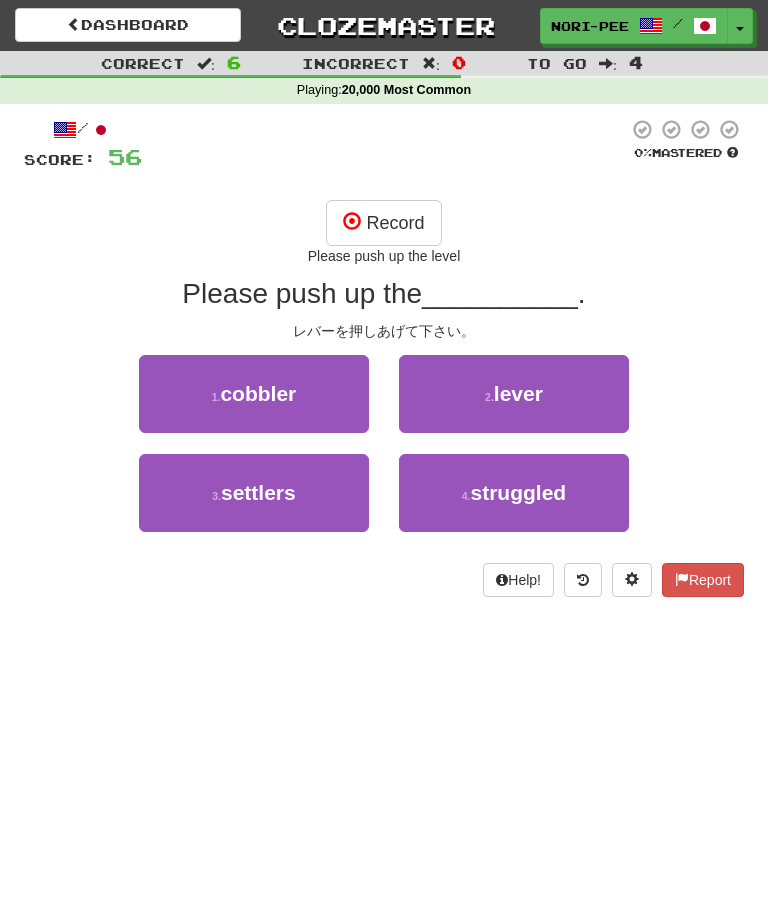 click on "Record" at bounding box center [383, 223] 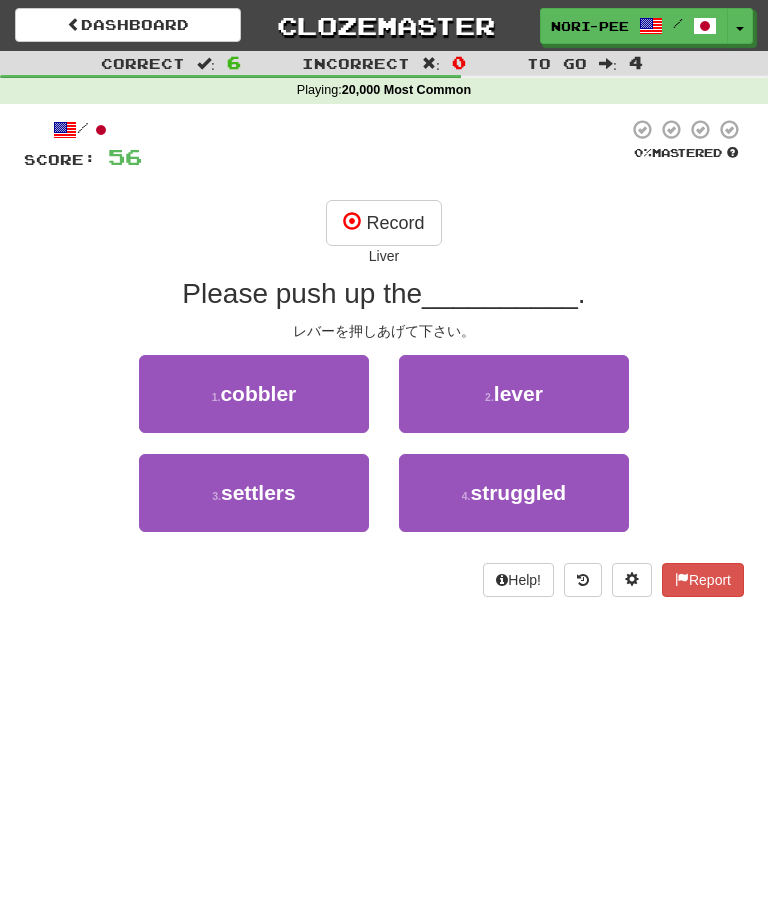 click on "Record" at bounding box center (383, 223) 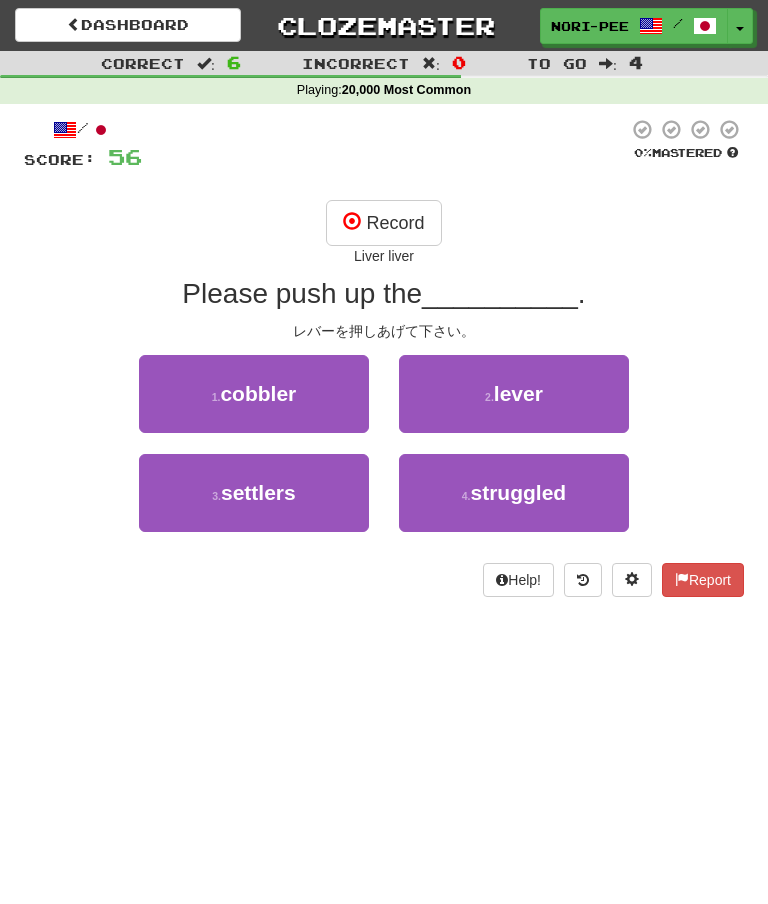 click on "Record" at bounding box center [383, 223] 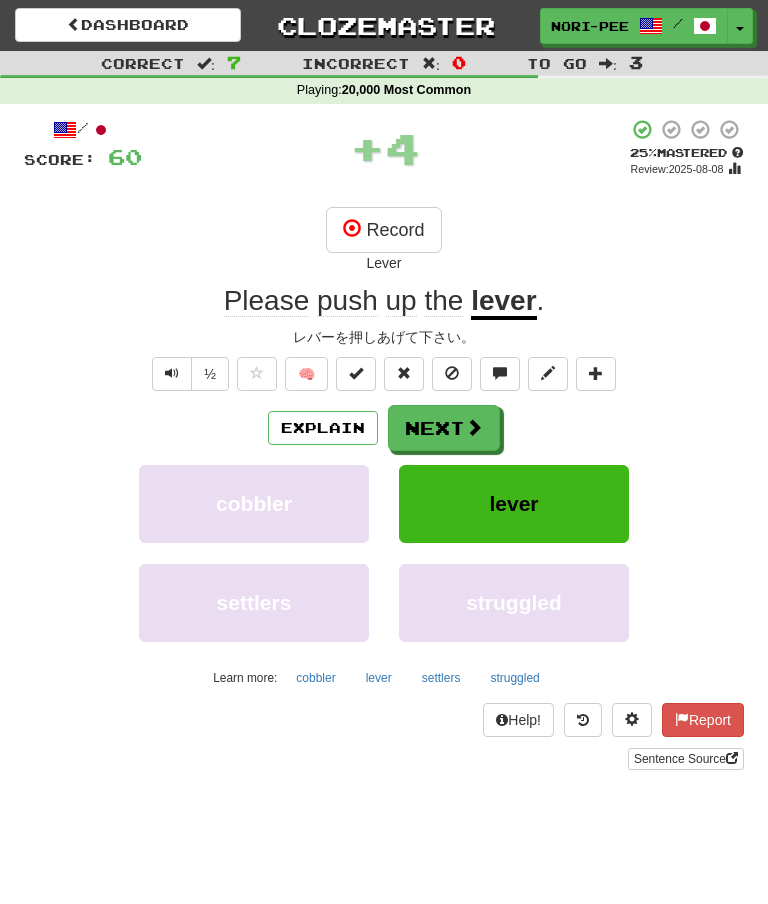 click on "Next" at bounding box center (444, 428) 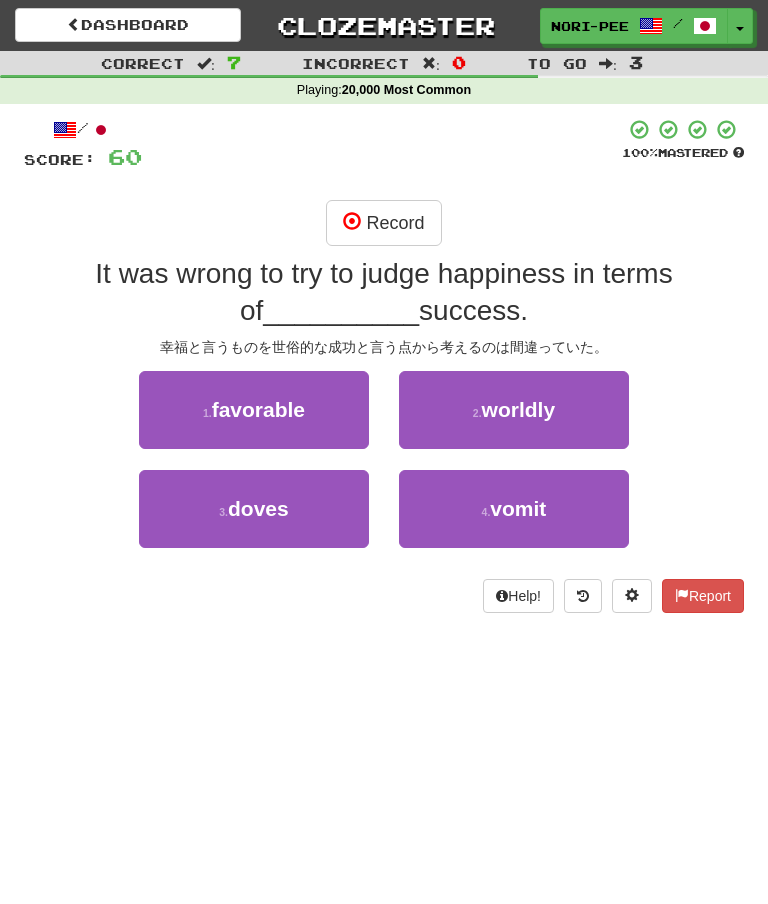 click on "Record" at bounding box center [383, 223] 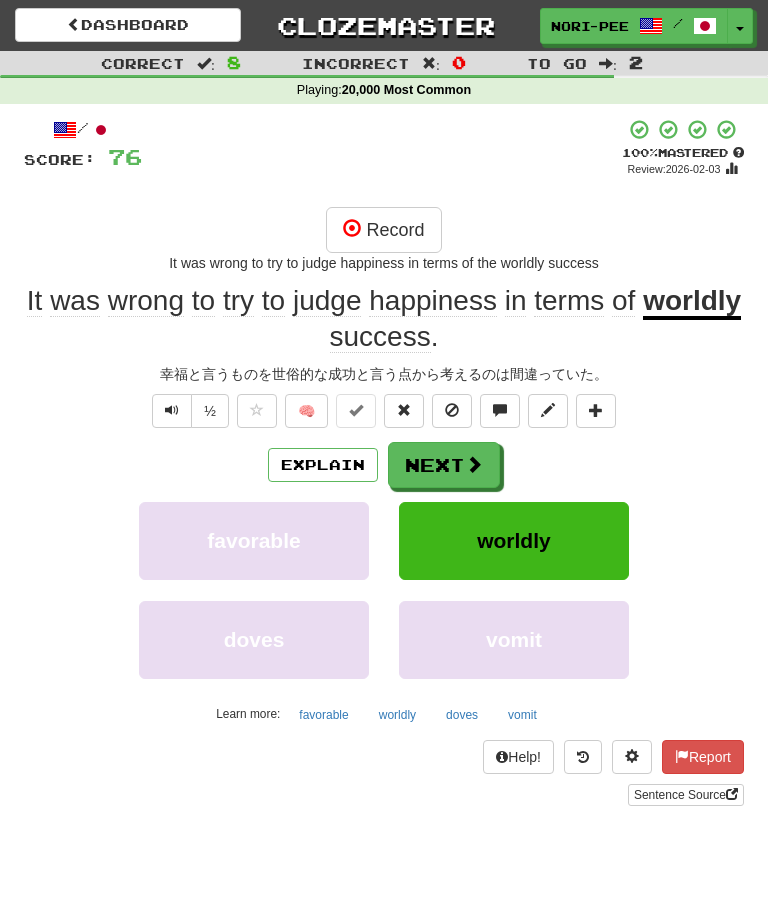 click on "Explain" at bounding box center (323, 465) 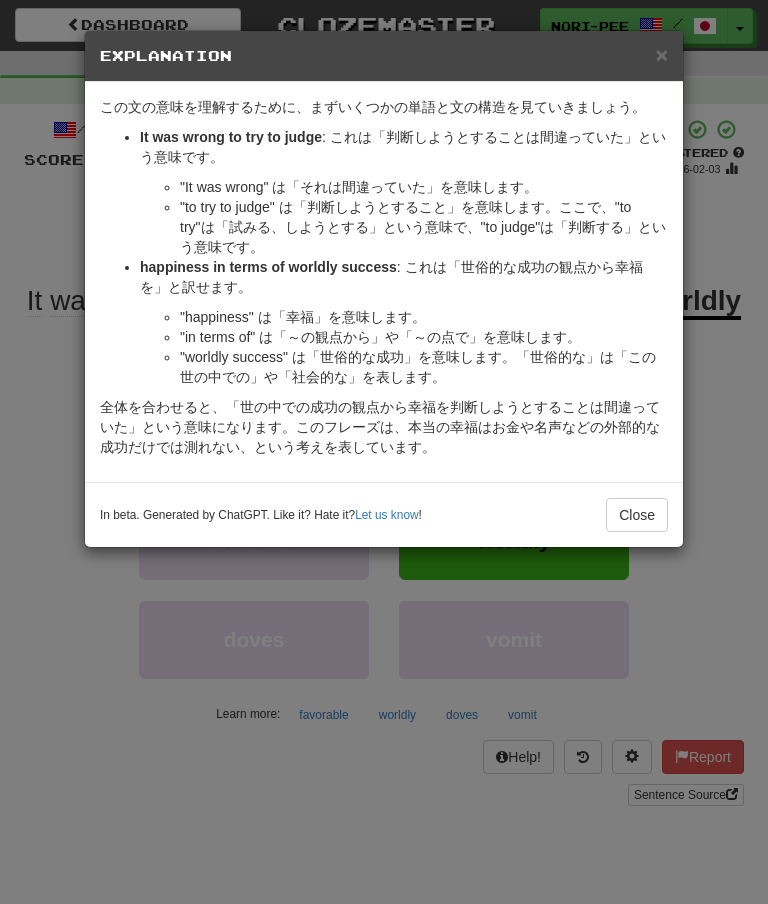 click on "Close" at bounding box center (637, 515) 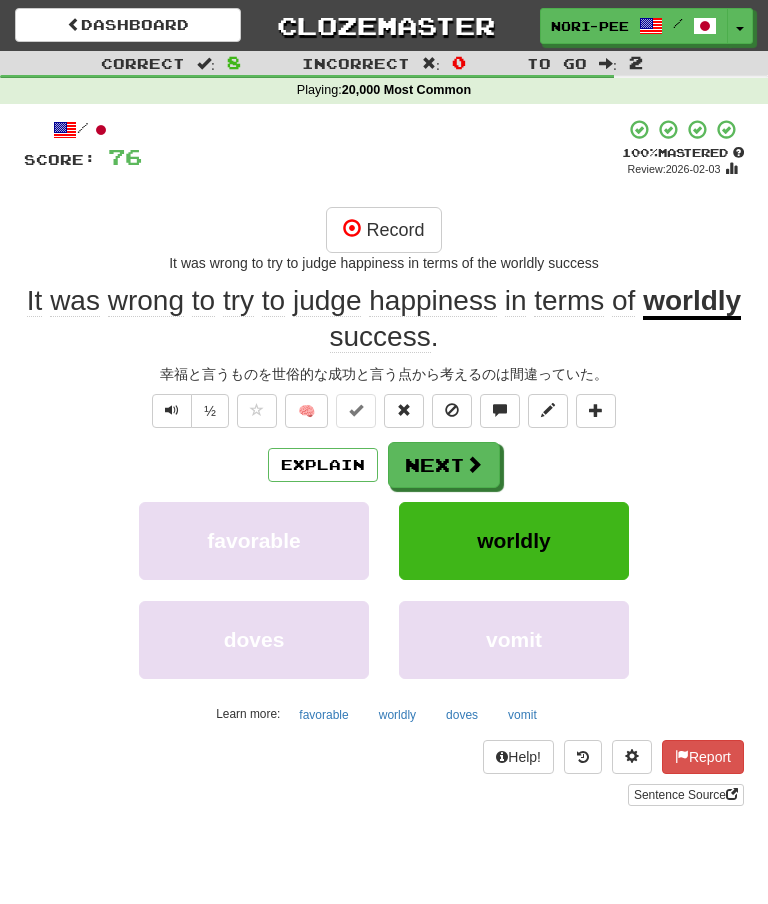 click on "Next" at bounding box center (444, 465) 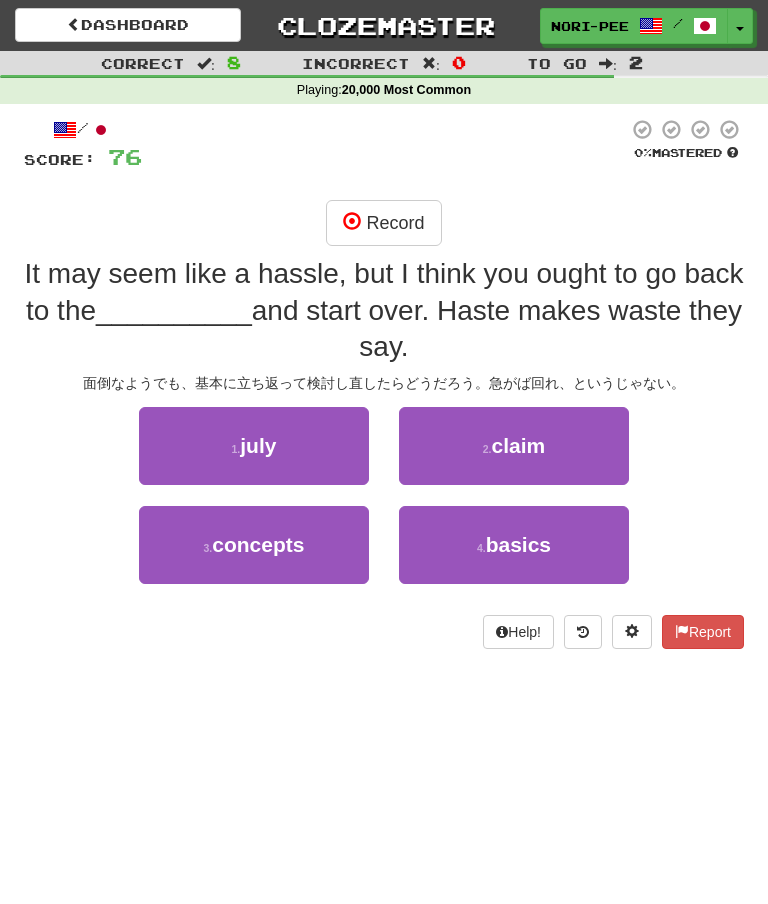 click on "Record" at bounding box center (383, 223) 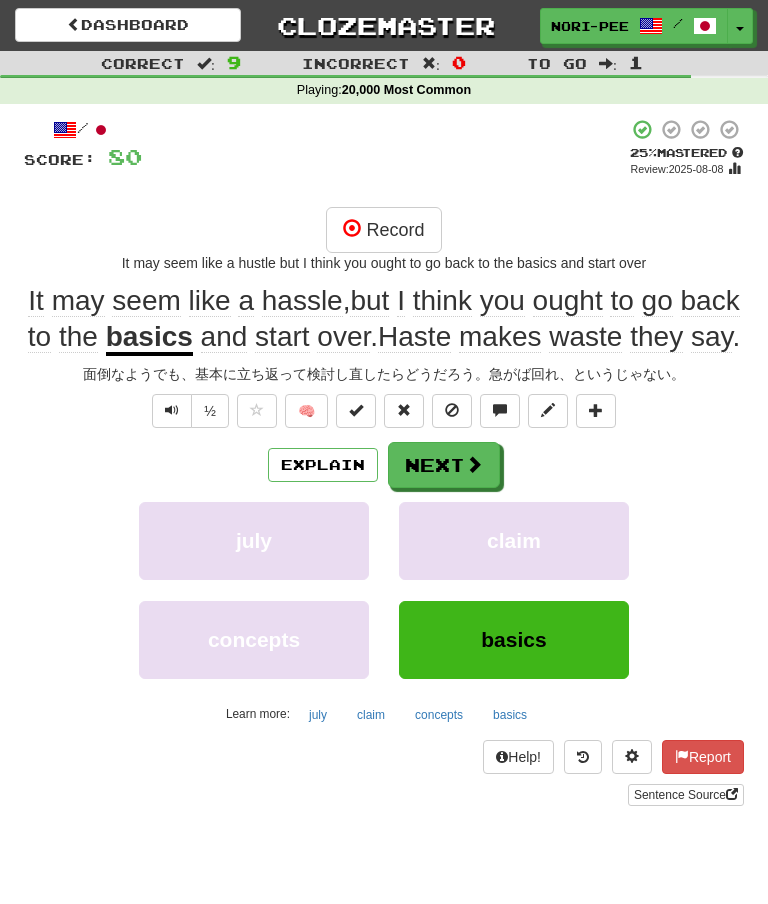 click on "Next" at bounding box center [444, 465] 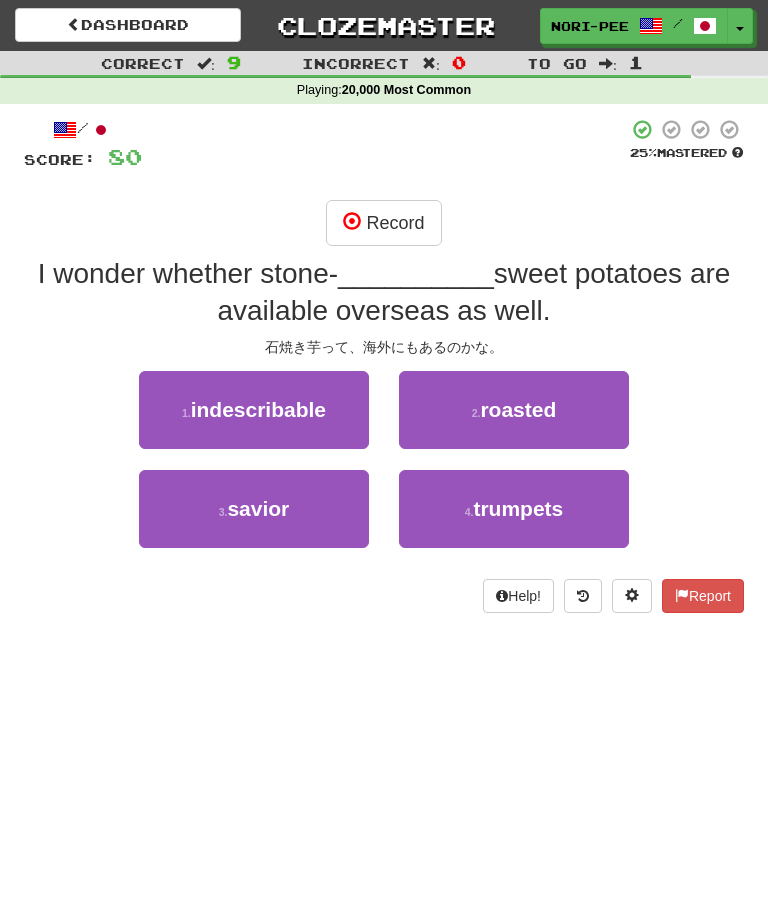 click on "Record" at bounding box center (383, 223) 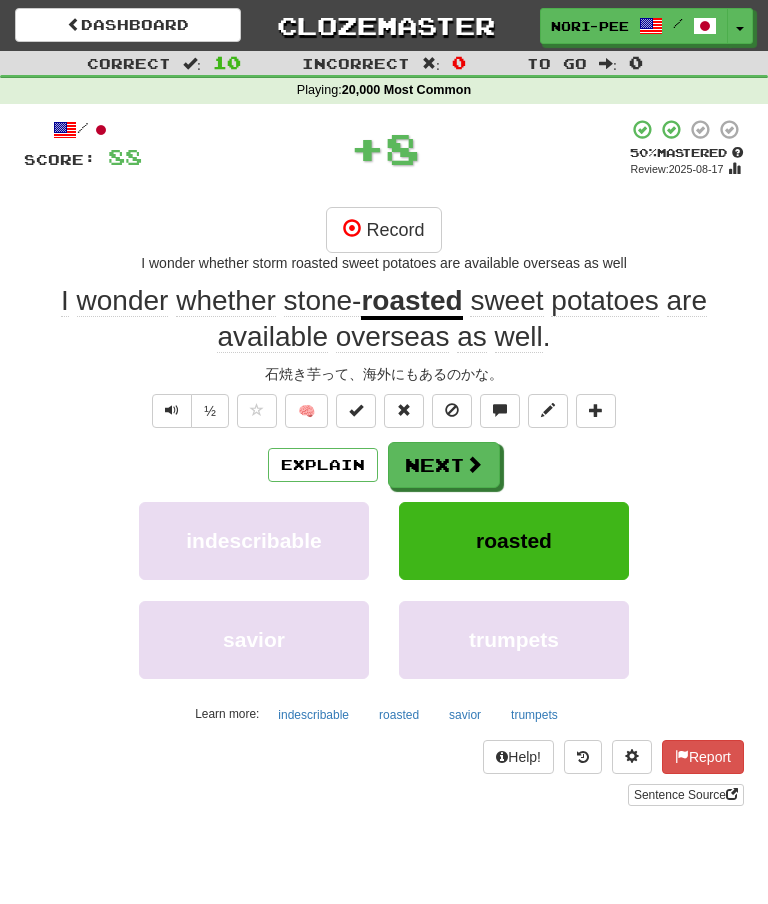 click on "Next" at bounding box center (444, 465) 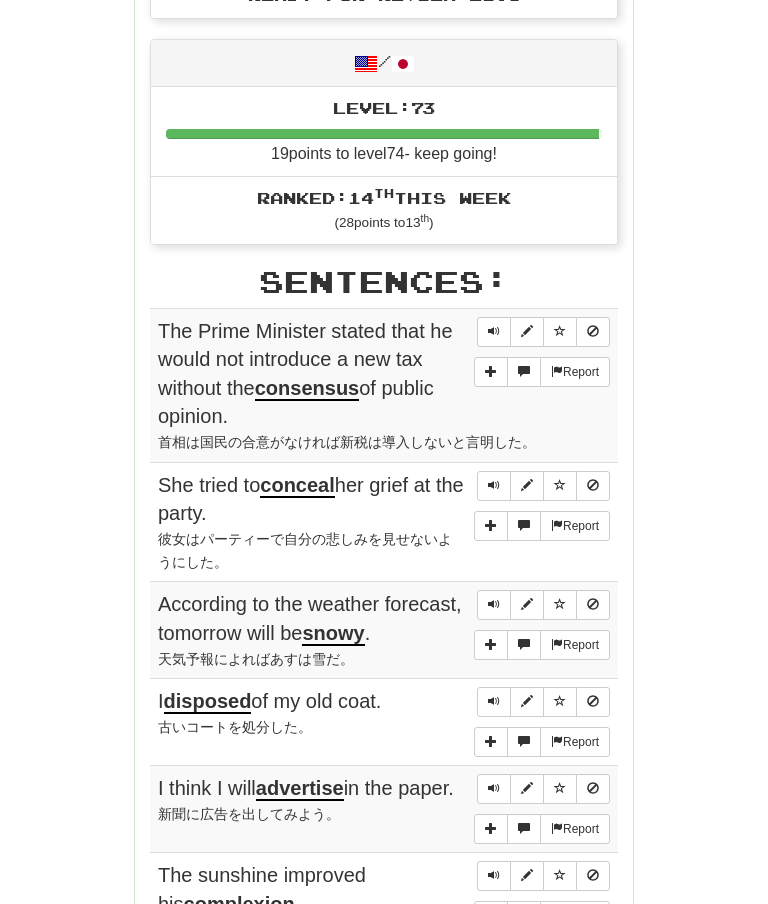 click at bounding box center [494, 333] 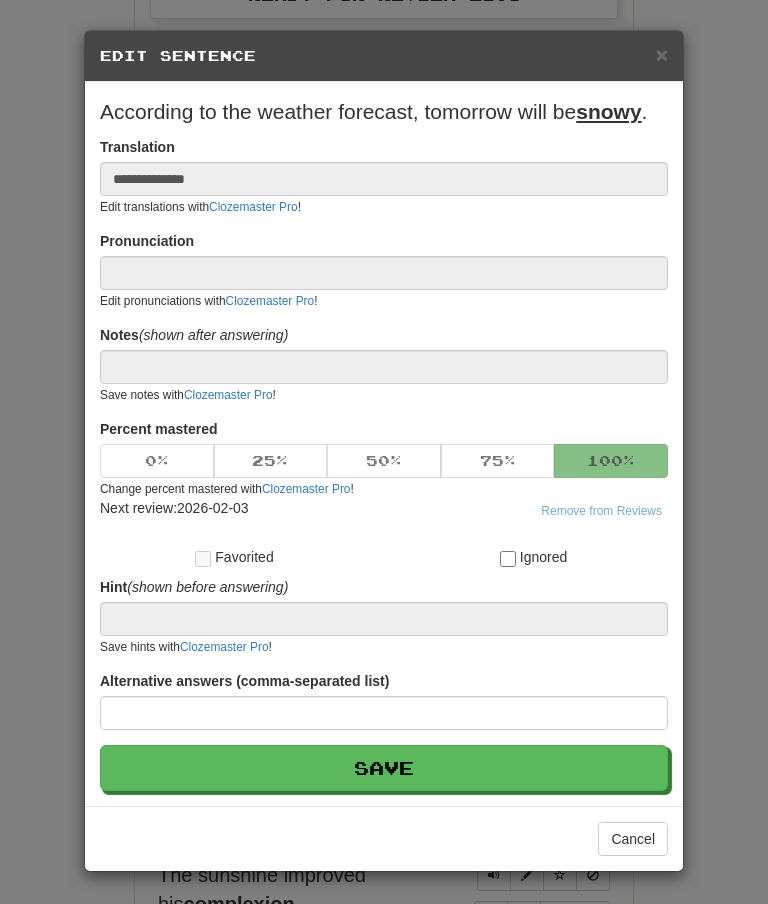 click on "Cancel" at bounding box center [633, 839] 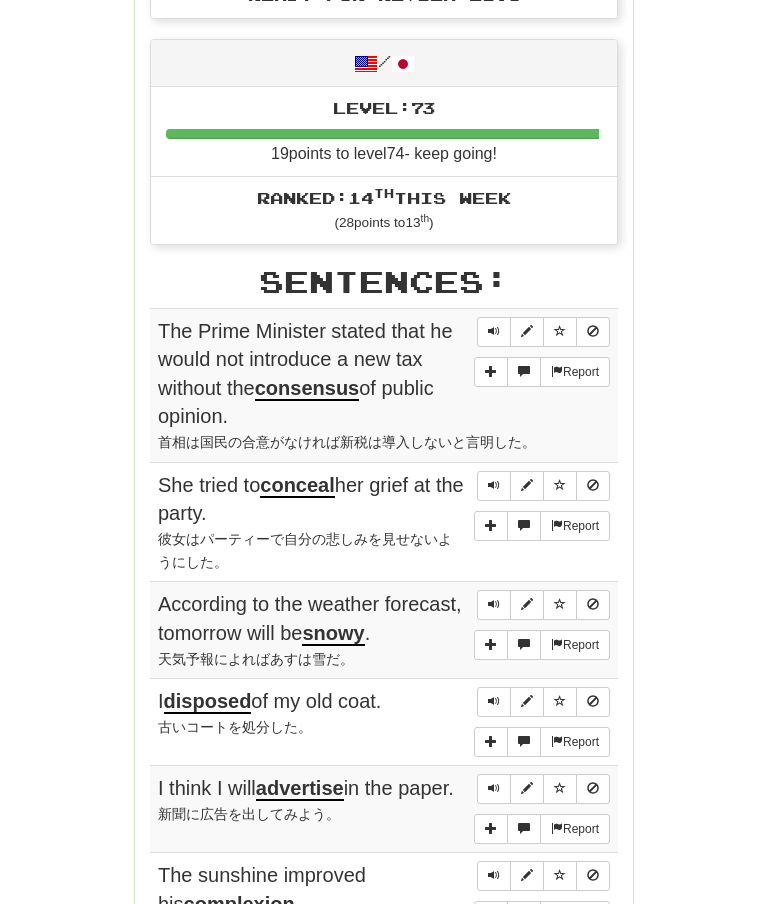 click at bounding box center (494, 604) 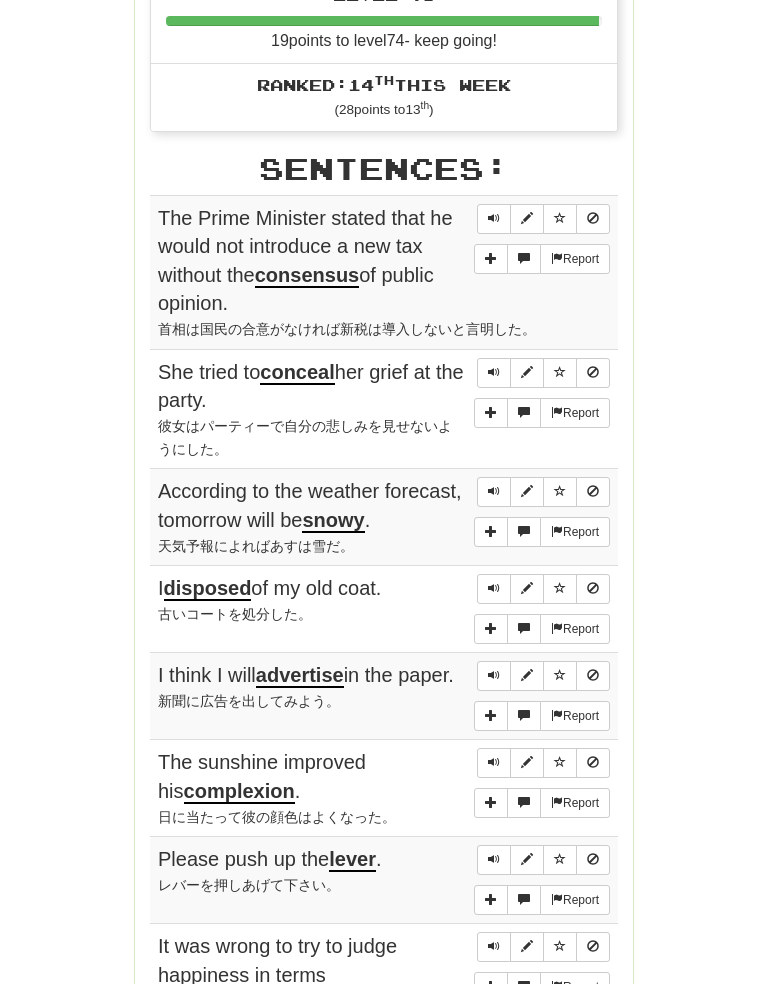 scroll, scrollTop: 1030, scrollLeft: 0, axis: vertical 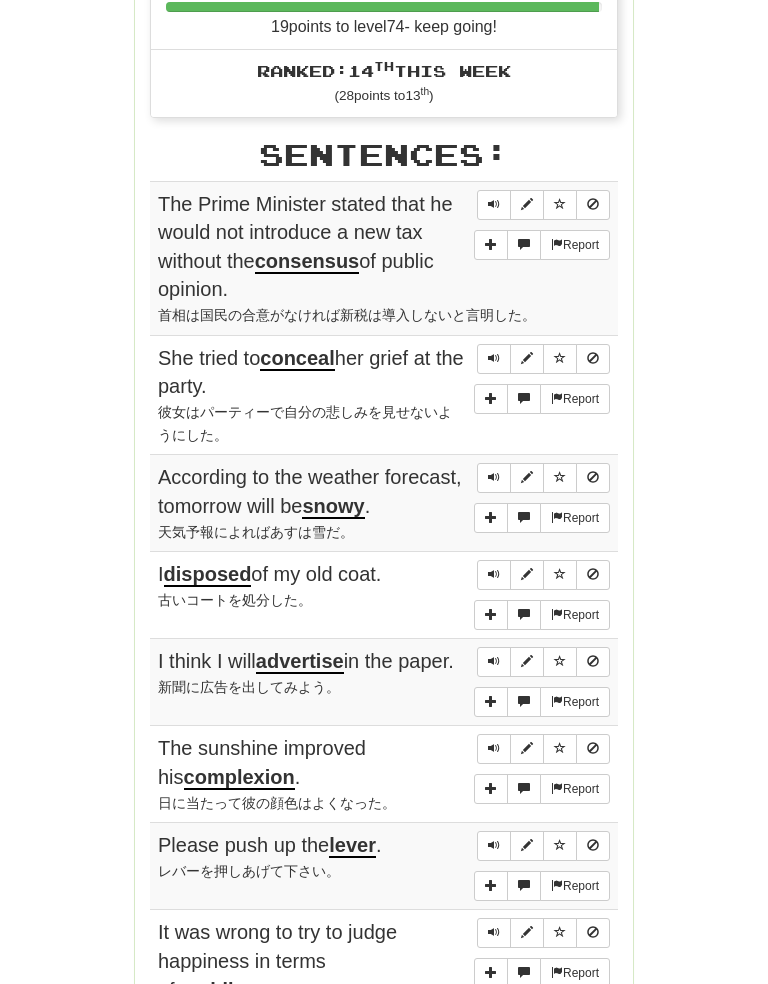click on "The Prime Minister stated that he would not introduce a new tax without the consensus of public opinion." at bounding box center [384, 293] 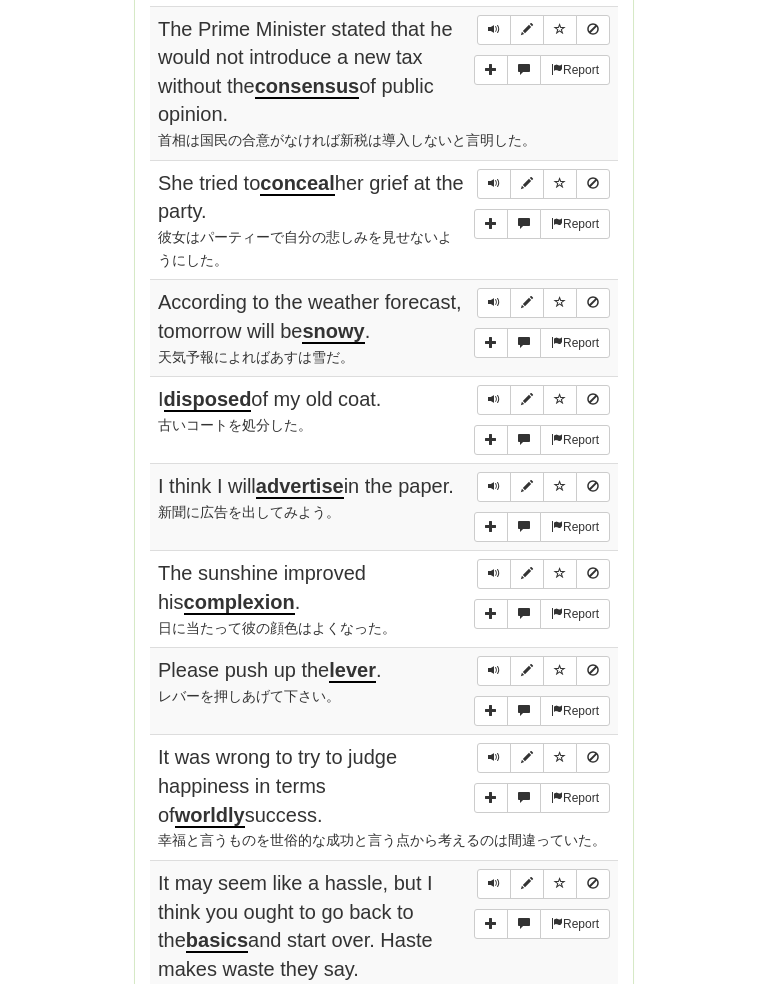 scroll, scrollTop: 1211, scrollLeft: 0, axis: vertical 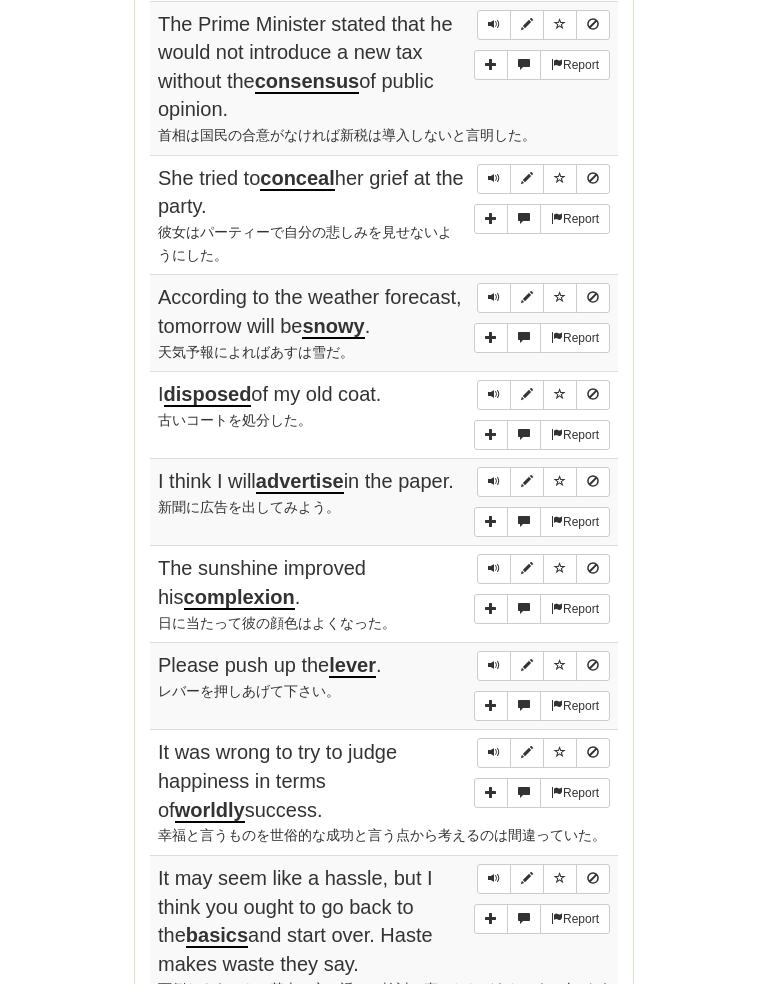 click on "The Prime Minister stated that he would not introduce a new tax without the consensus of public opinion." at bounding box center [384, 112] 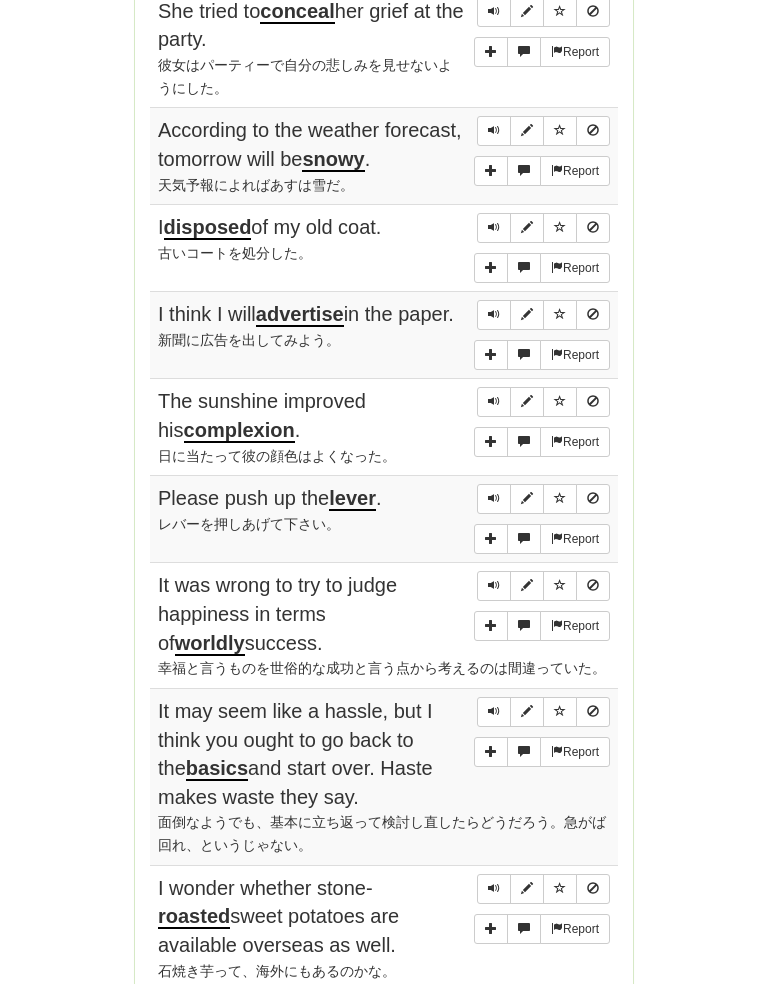 scroll, scrollTop: 1384, scrollLeft: 0, axis: vertical 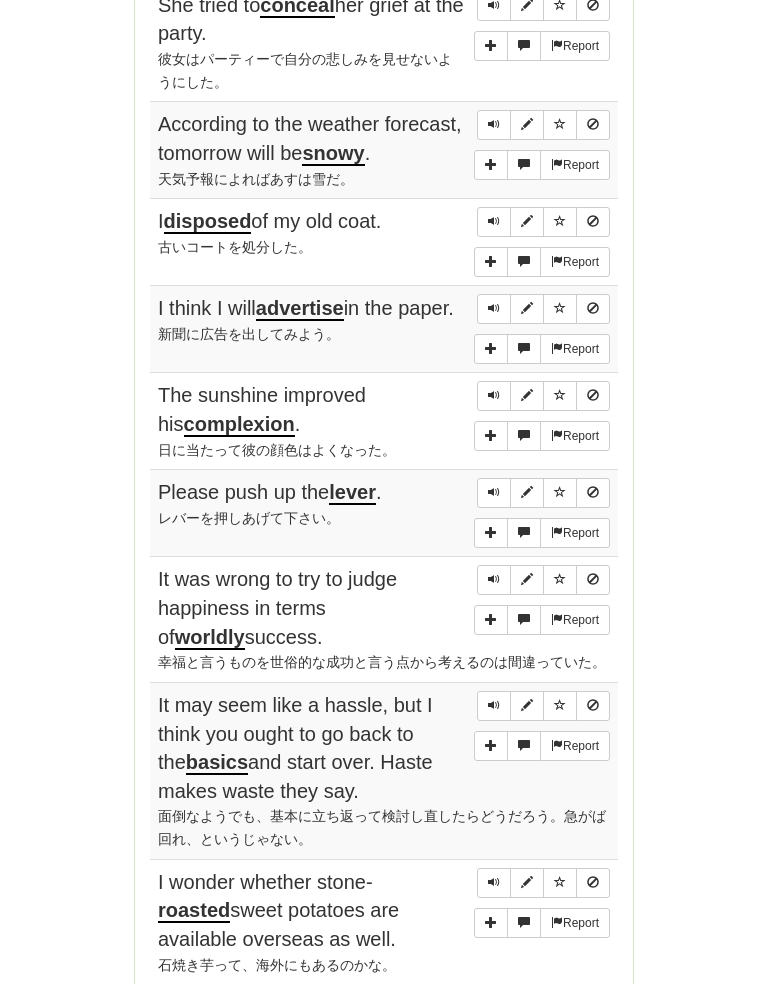 click at bounding box center [494, 493] 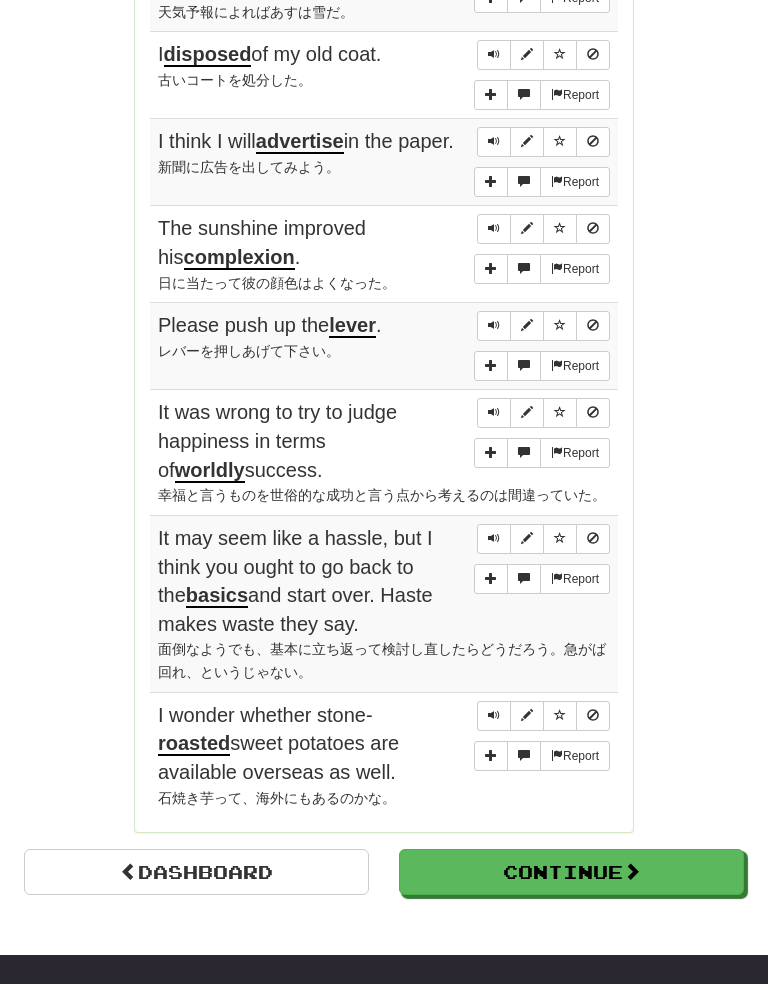 scroll, scrollTop: 1553, scrollLeft: 0, axis: vertical 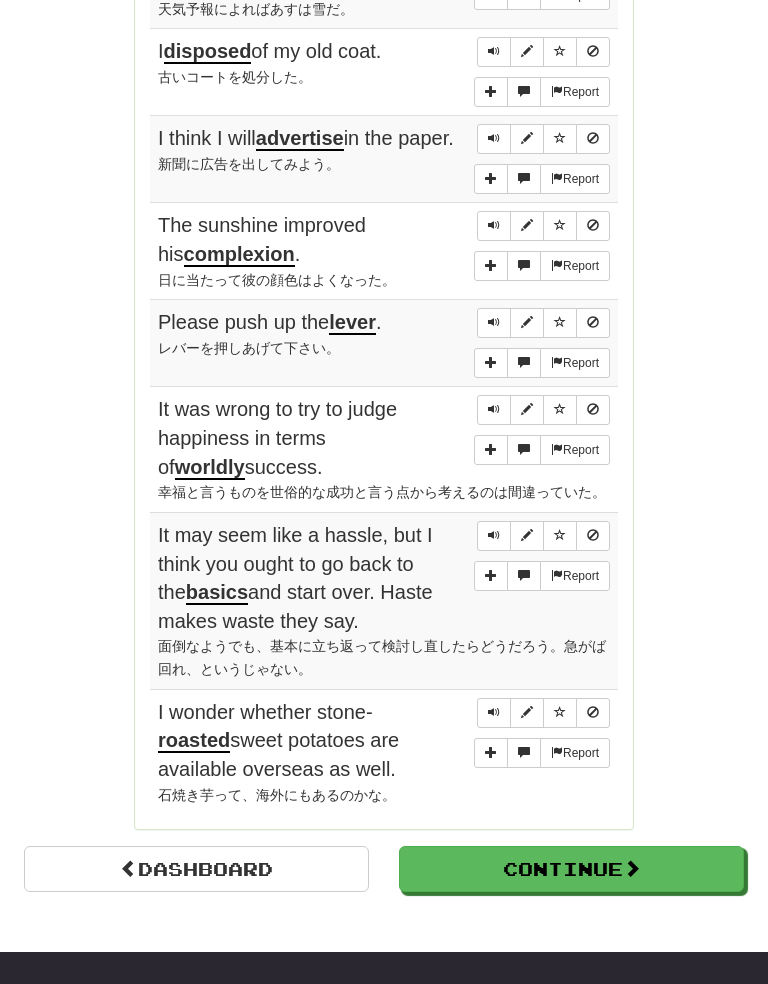 click on "The Prime Minister stated that he would not introduce a new tax without the consensus of public opinion." at bounding box center [384, -230] 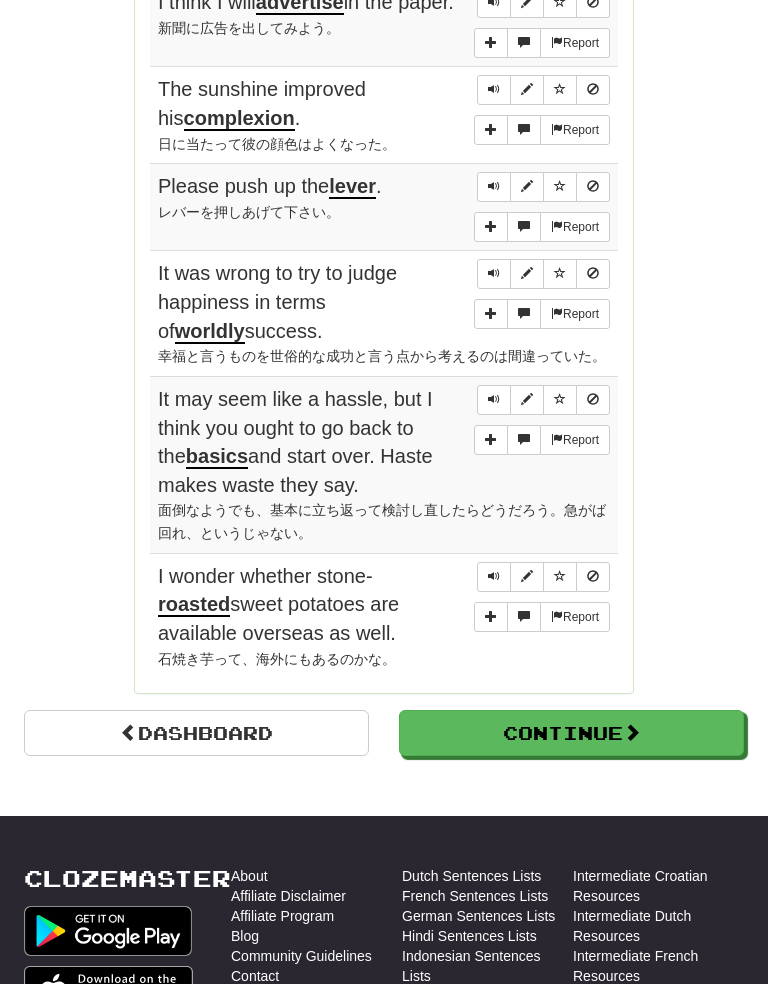 scroll, scrollTop: 1698, scrollLeft: 0, axis: vertical 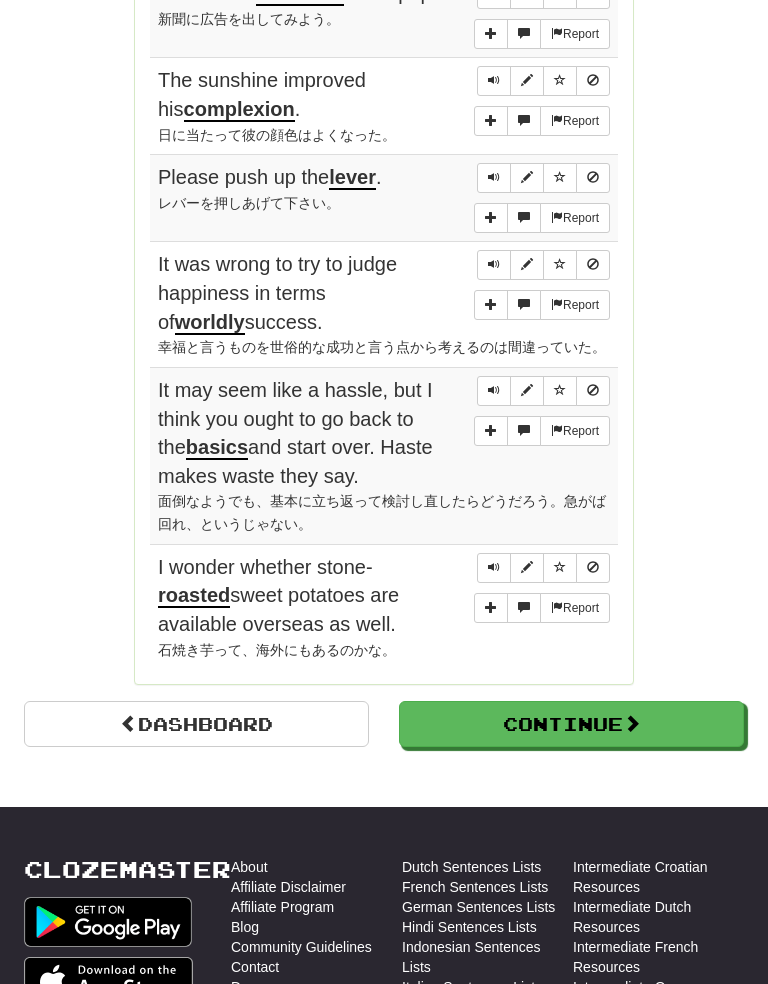 click on "The Prime Minister stated that he would not introduce a new tax without the consensus of public opinion." at bounding box center [384, -375] 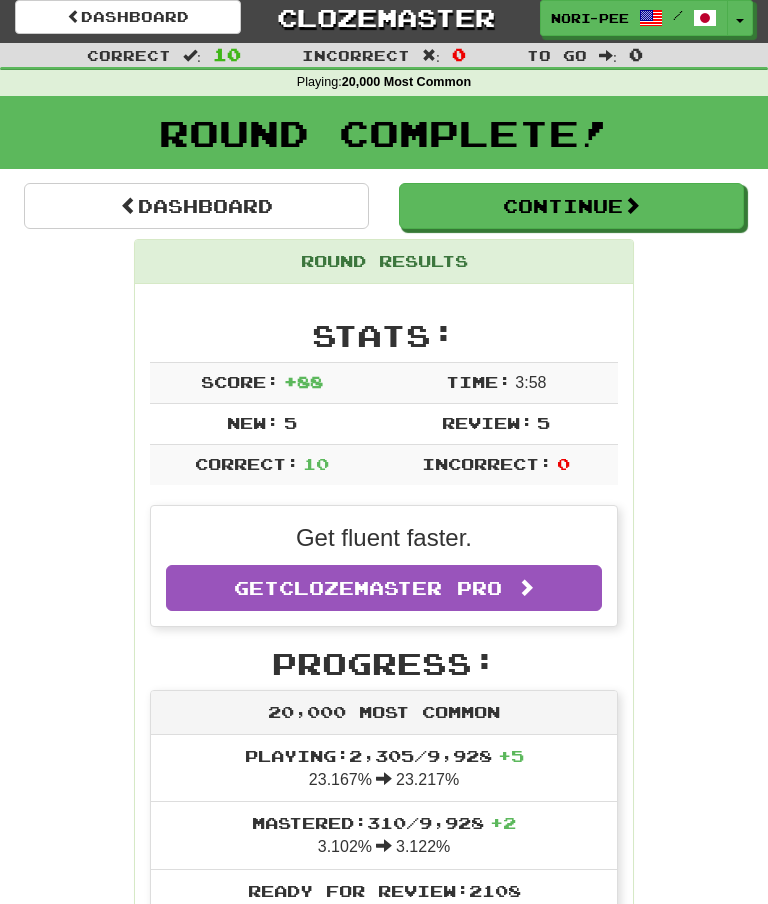 scroll, scrollTop: 0, scrollLeft: 0, axis: both 